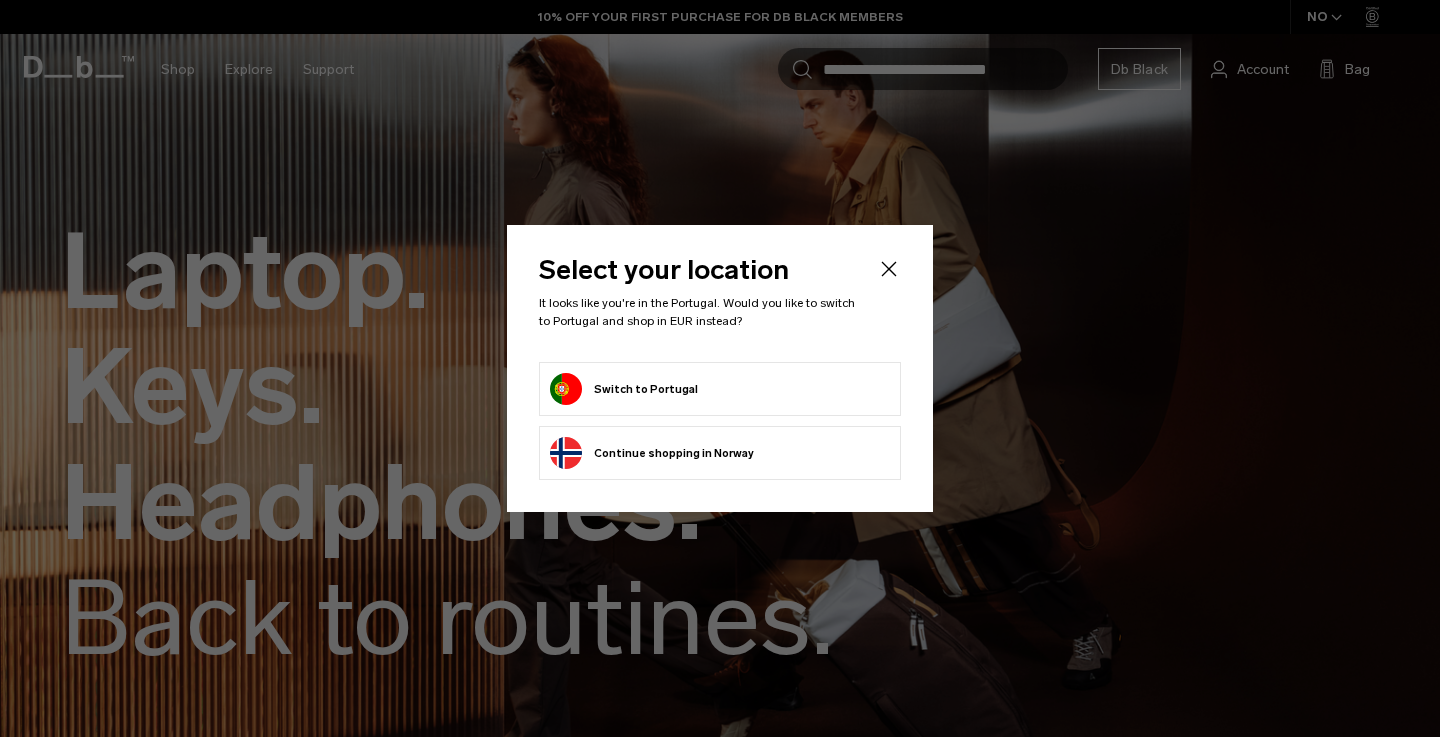 click on "Switch to Portugal" 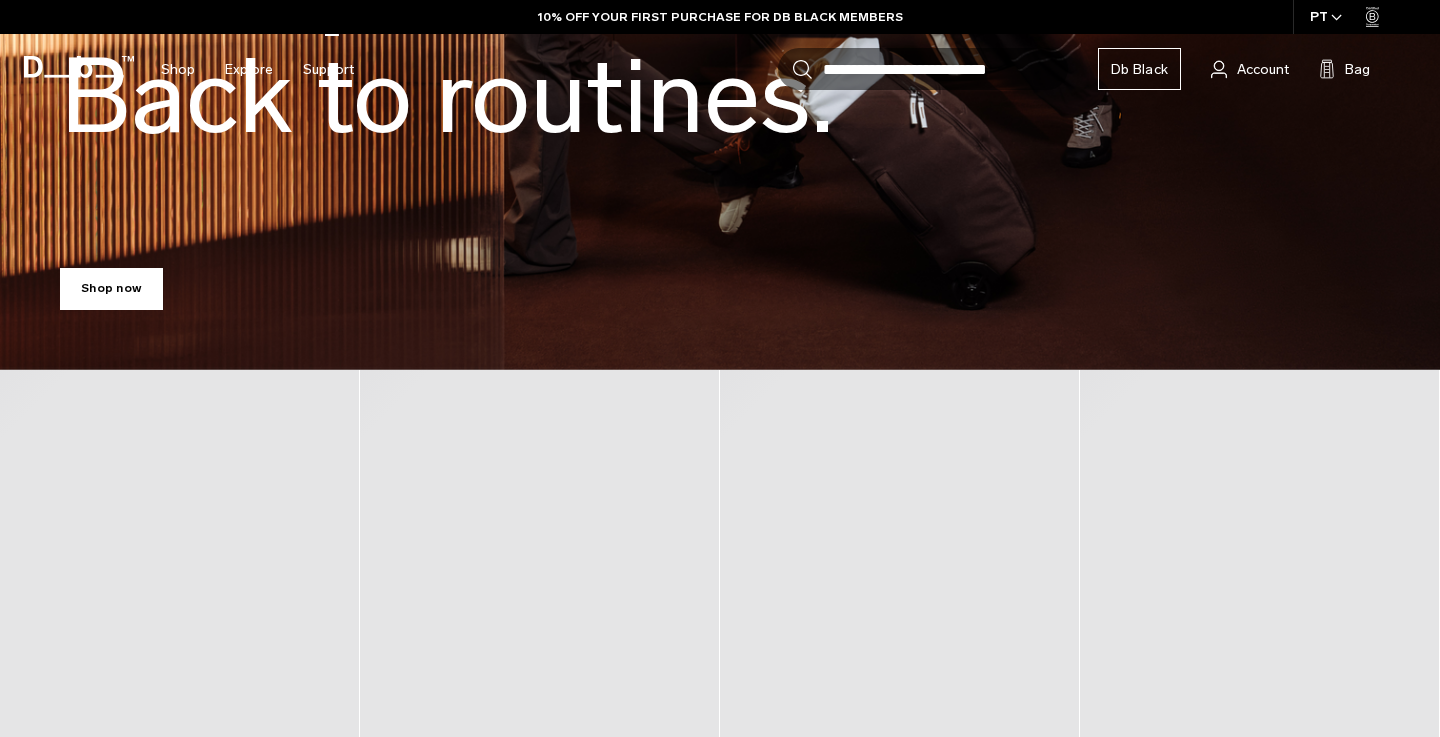 scroll, scrollTop: 522, scrollLeft: 0, axis: vertical 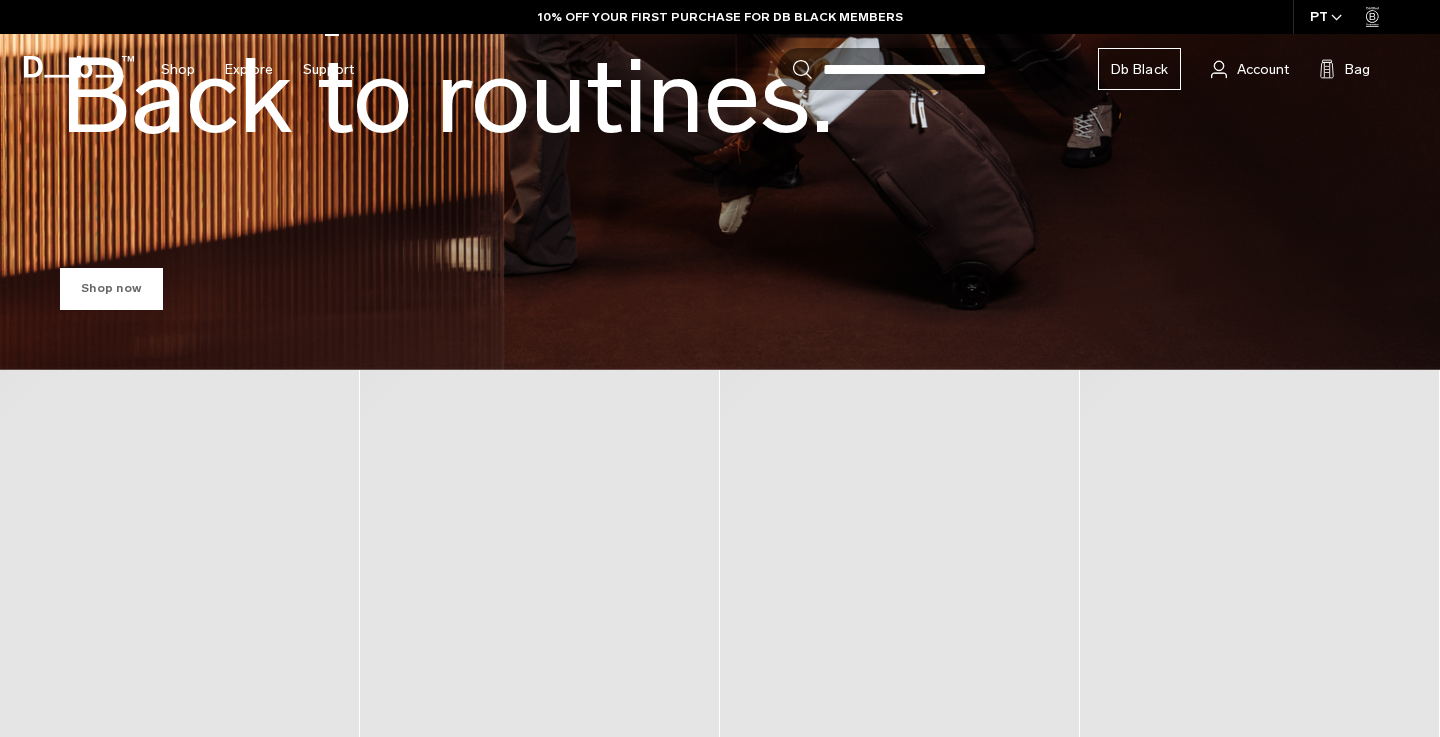 click on "Shop now" at bounding box center (111, 289) 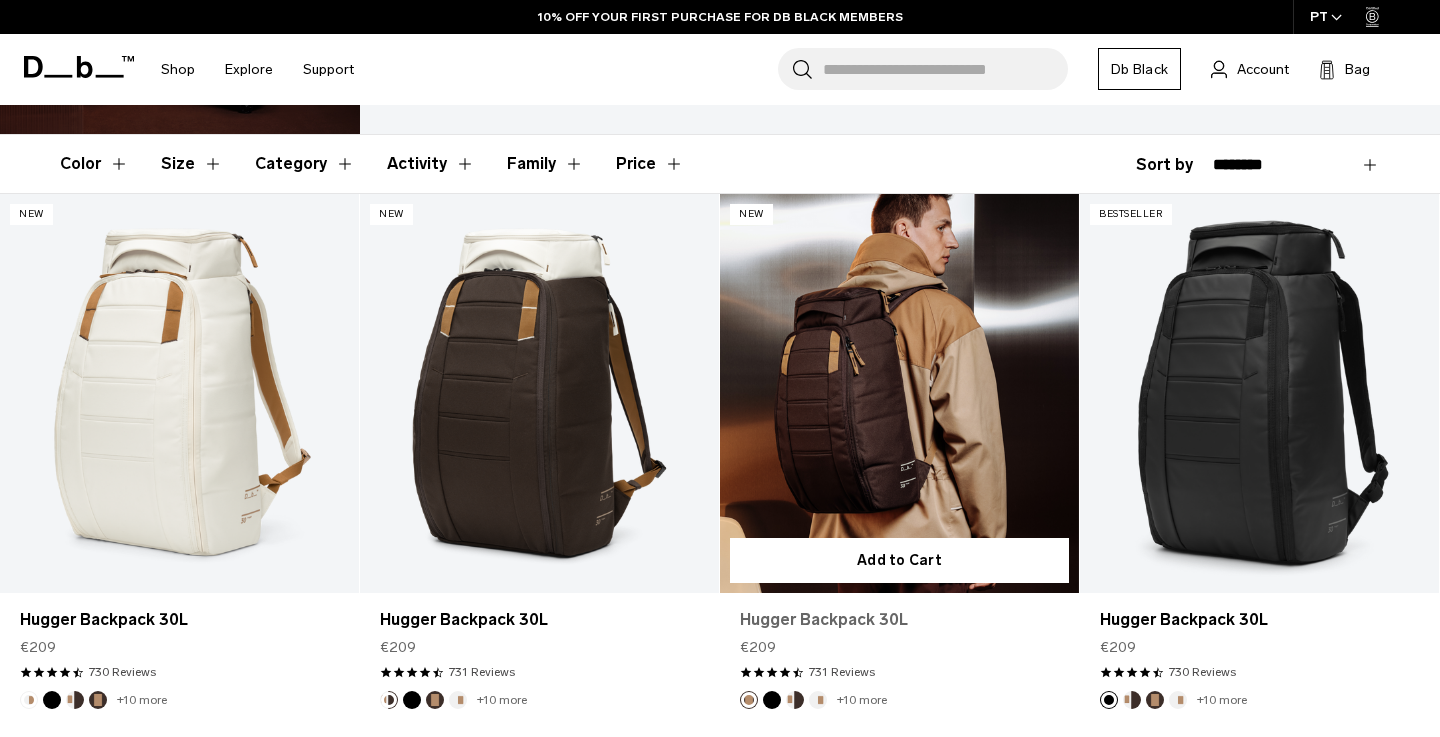 scroll, scrollTop: 303, scrollLeft: 0, axis: vertical 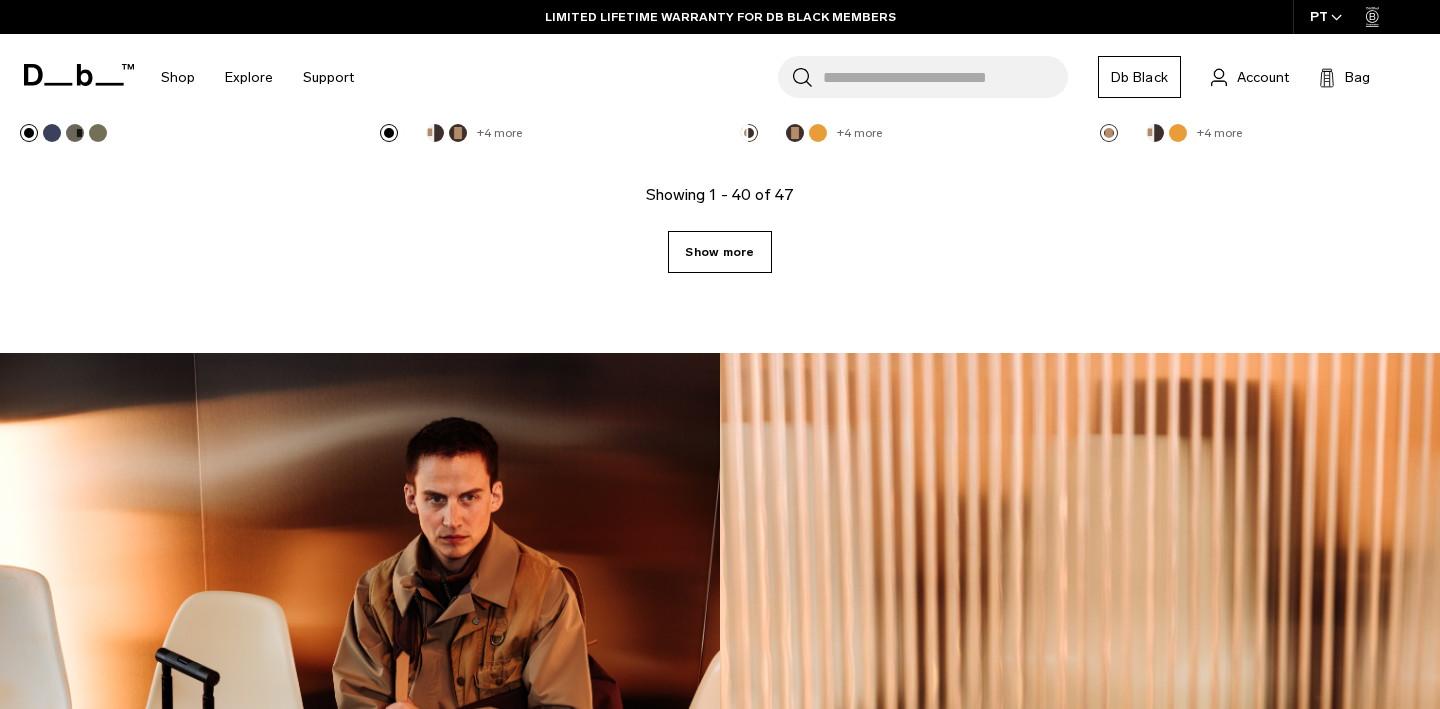 click on "Show more" at bounding box center [719, 252] 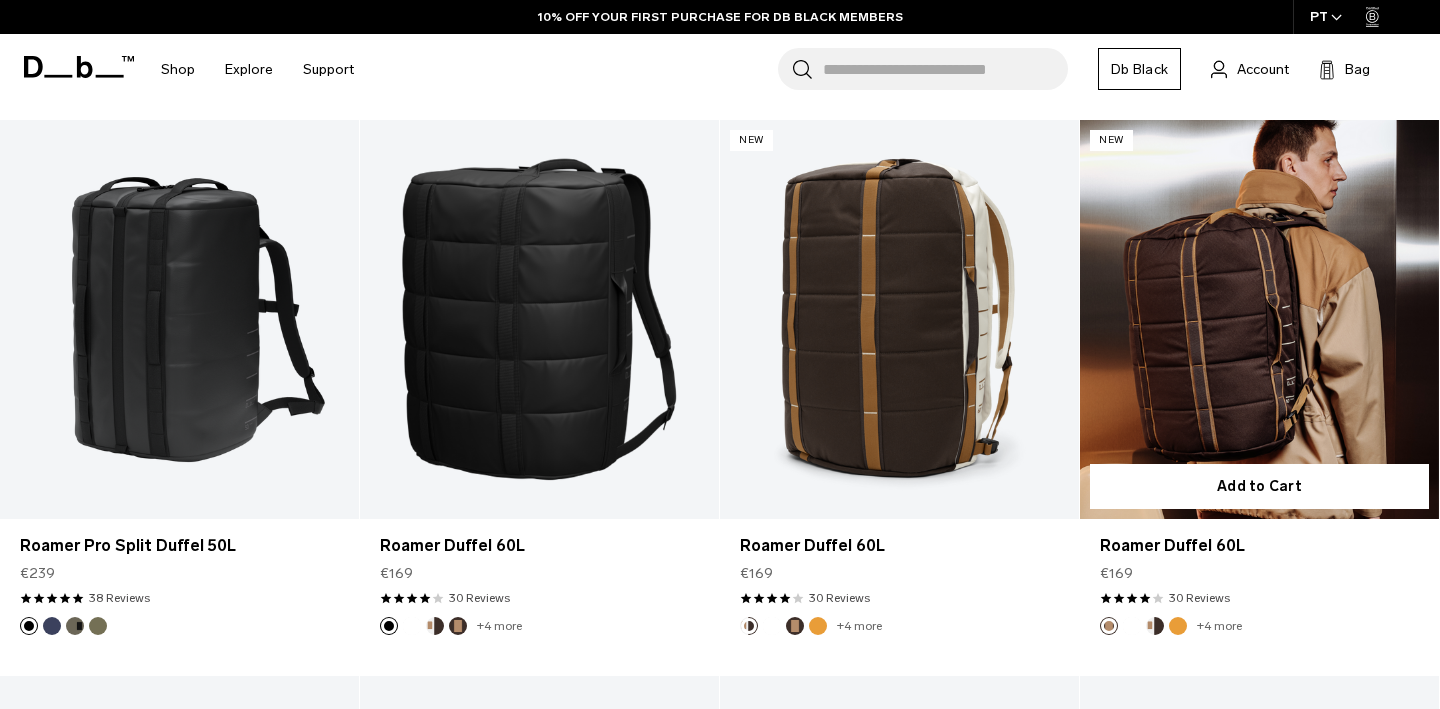 scroll, scrollTop: 7615, scrollLeft: 0, axis: vertical 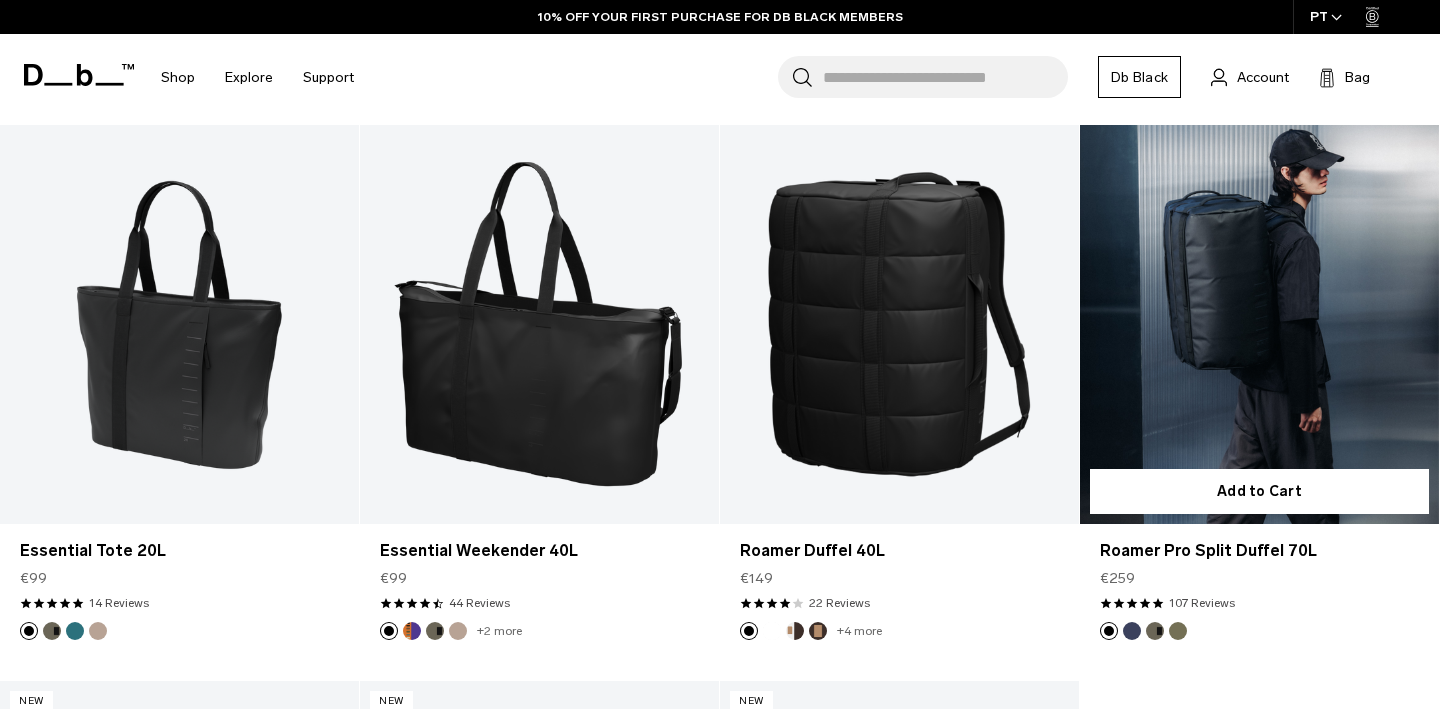 click at bounding box center [1259, 324] 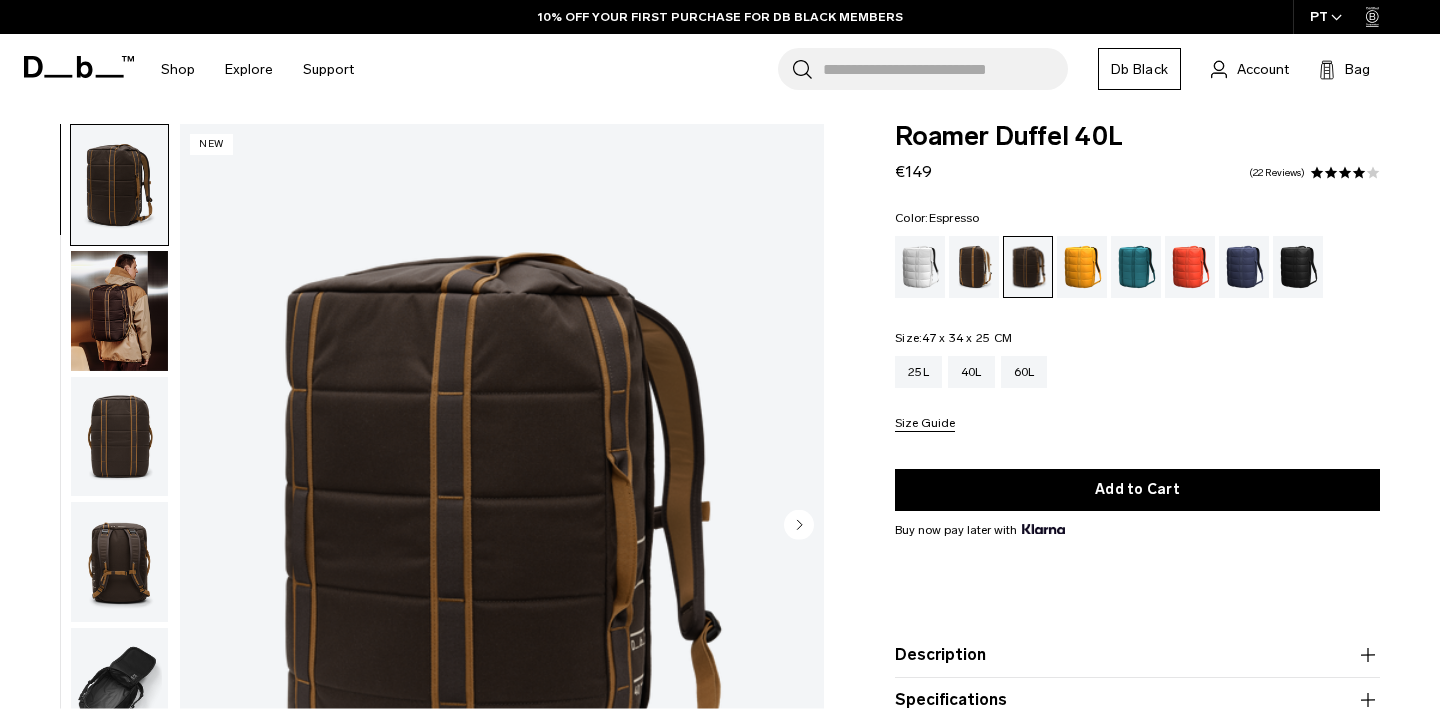 scroll, scrollTop: 0, scrollLeft: 0, axis: both 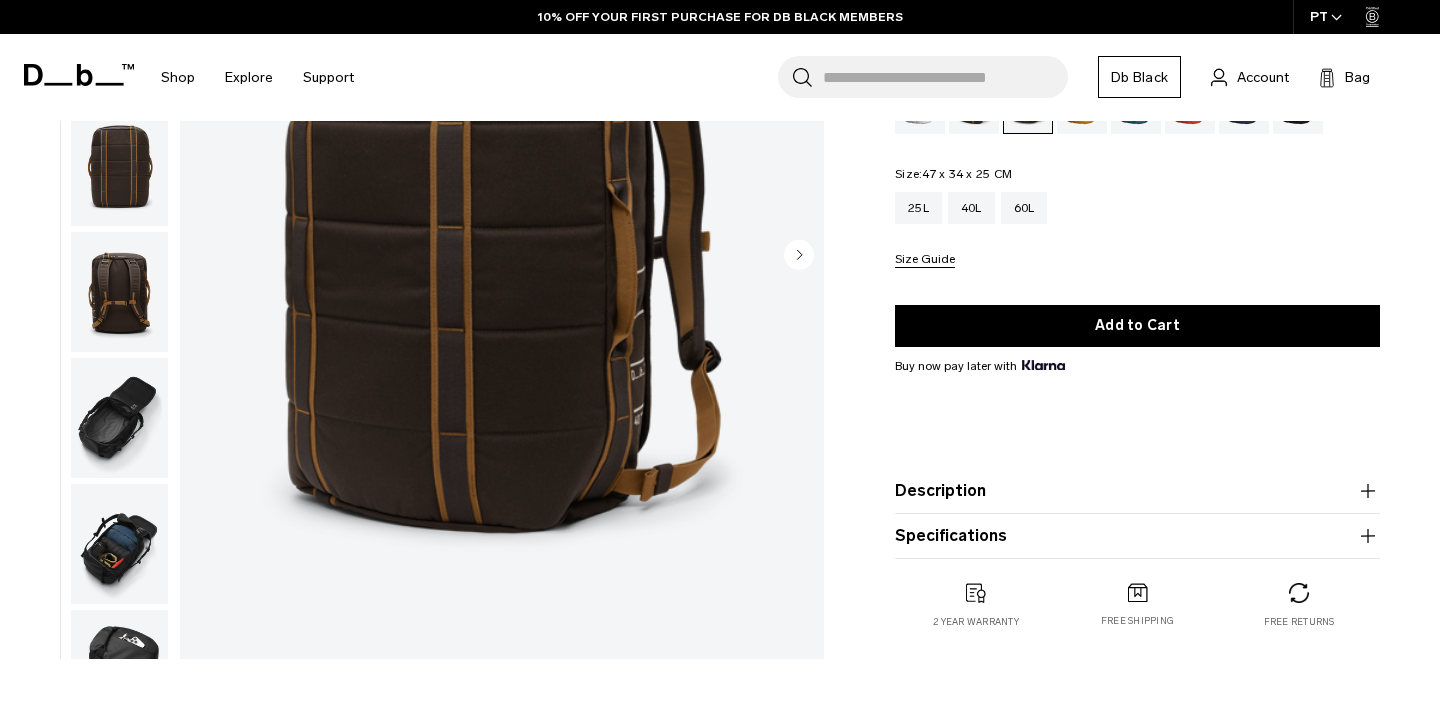 click at bounding box center (119, 418) 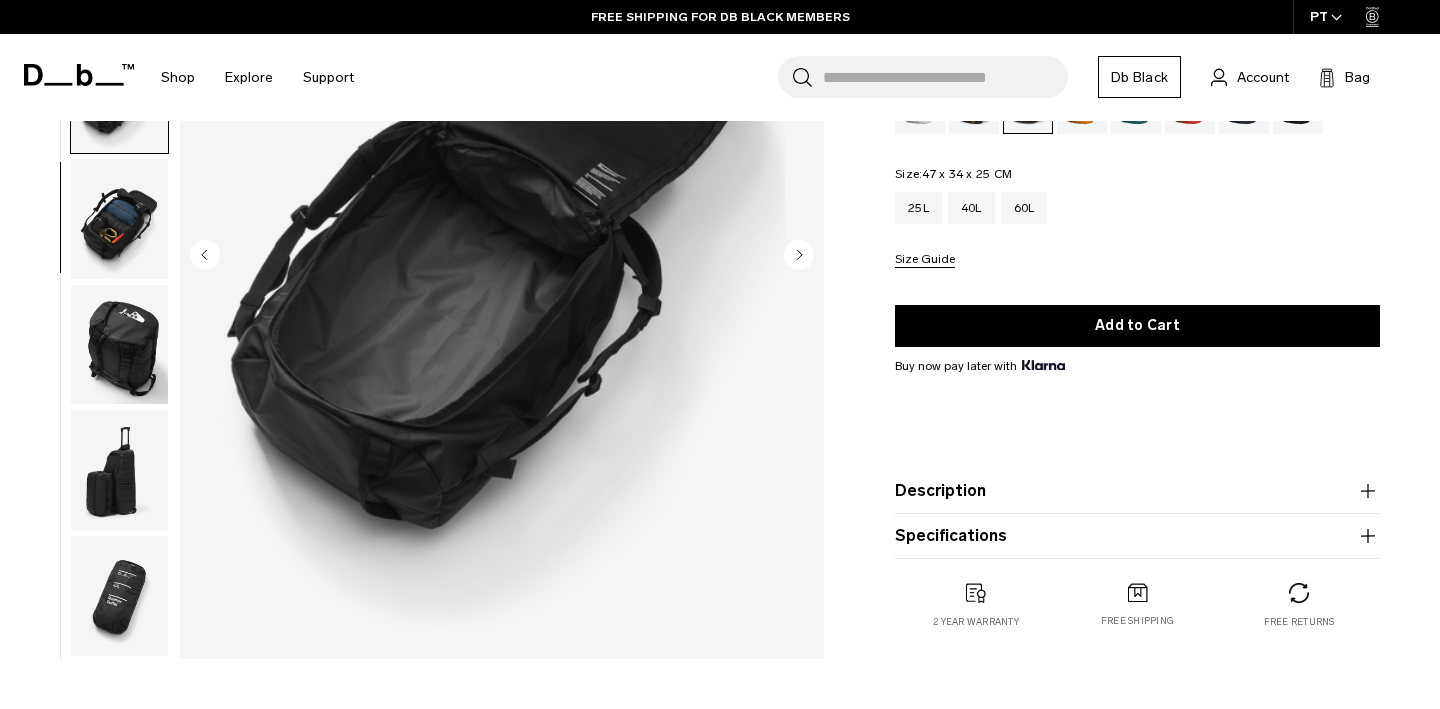 click at bounding box center [119, 596] 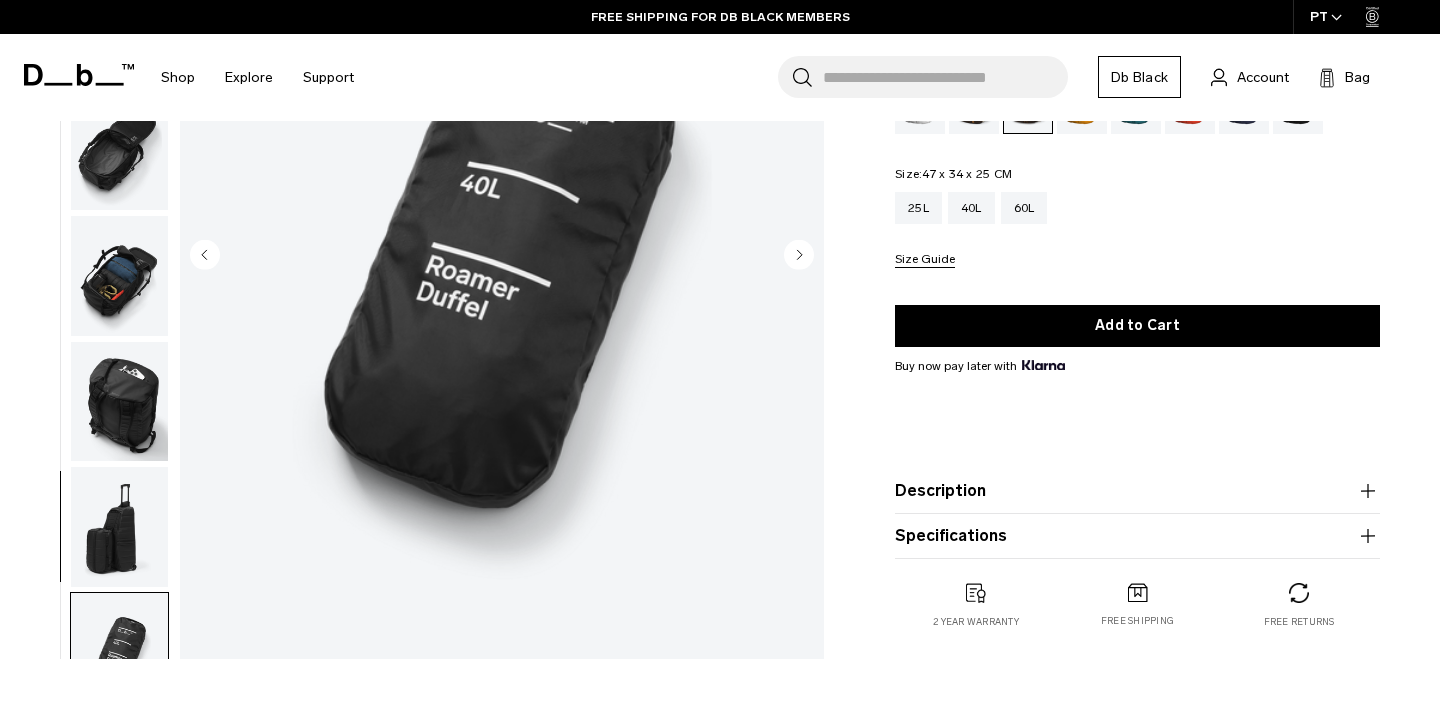 click at bounding box center [119, 276] 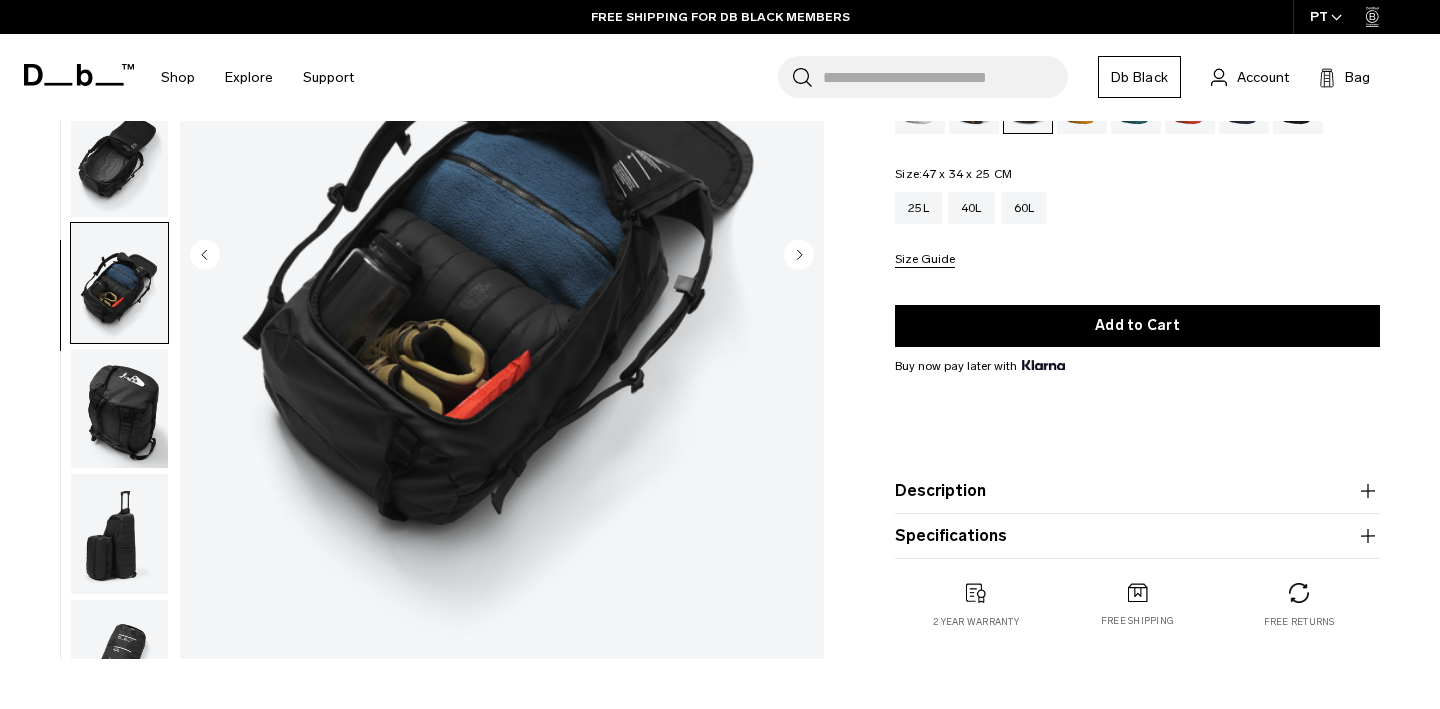 click at bounding box center (119, 157) 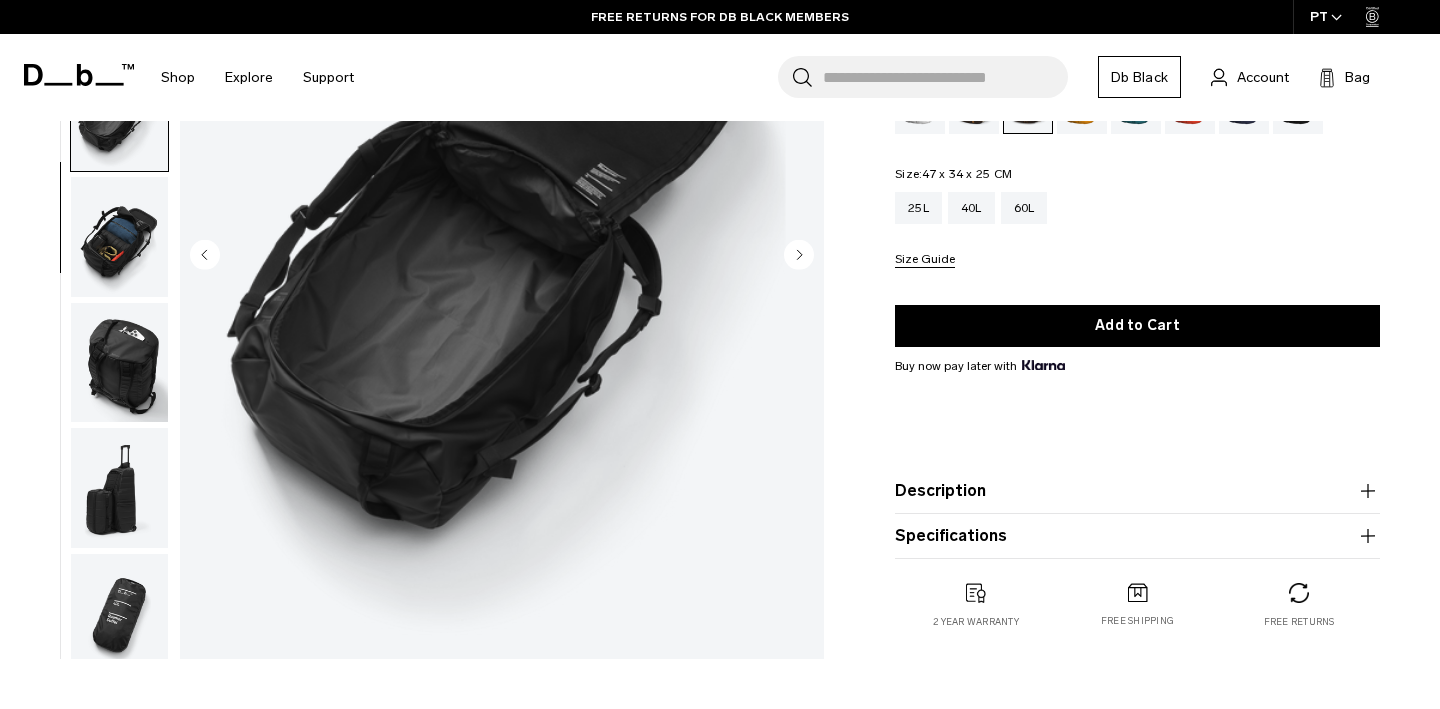 scroll, scrollTop: 297, scrollLeft: 0, axis: vertical 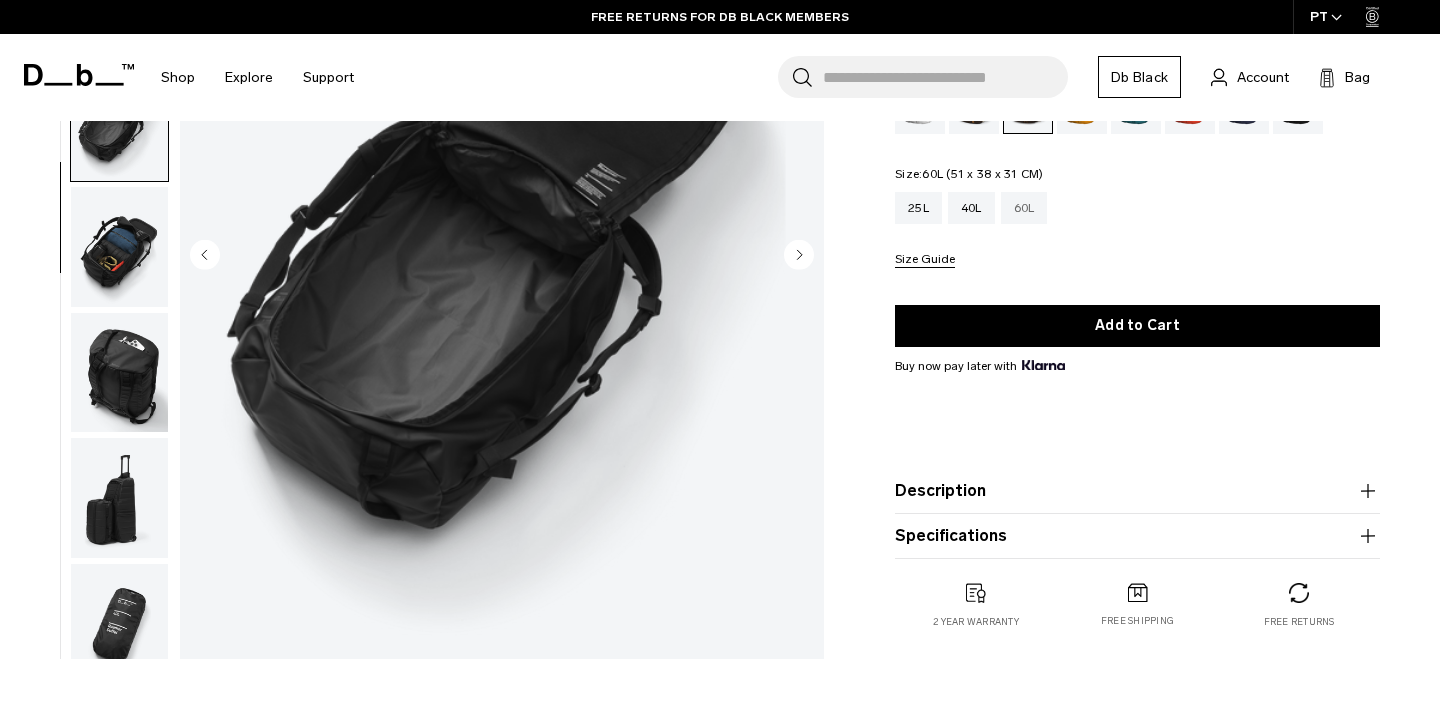 click on "60L" at bounding box center [1024, 208] 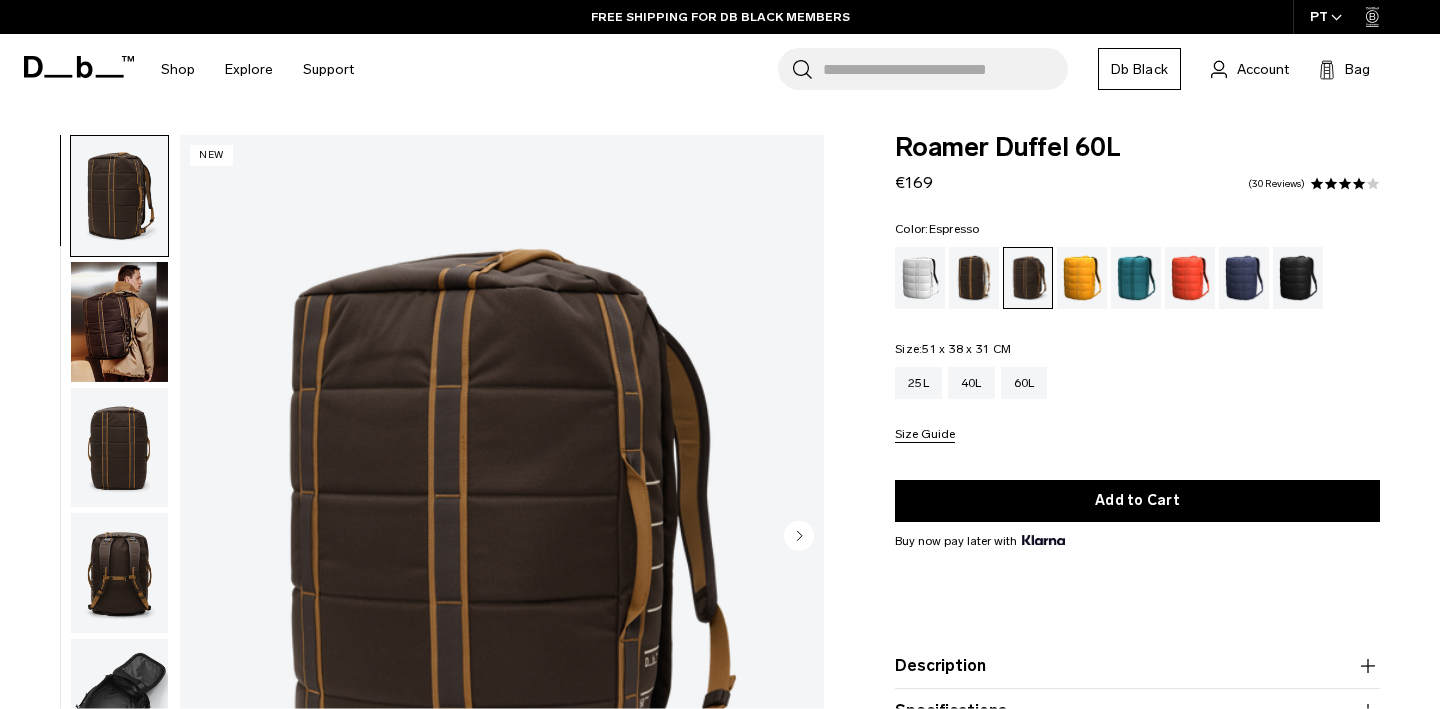 scroll, scrollTop: 0, scrollLeft: 0, axis: both 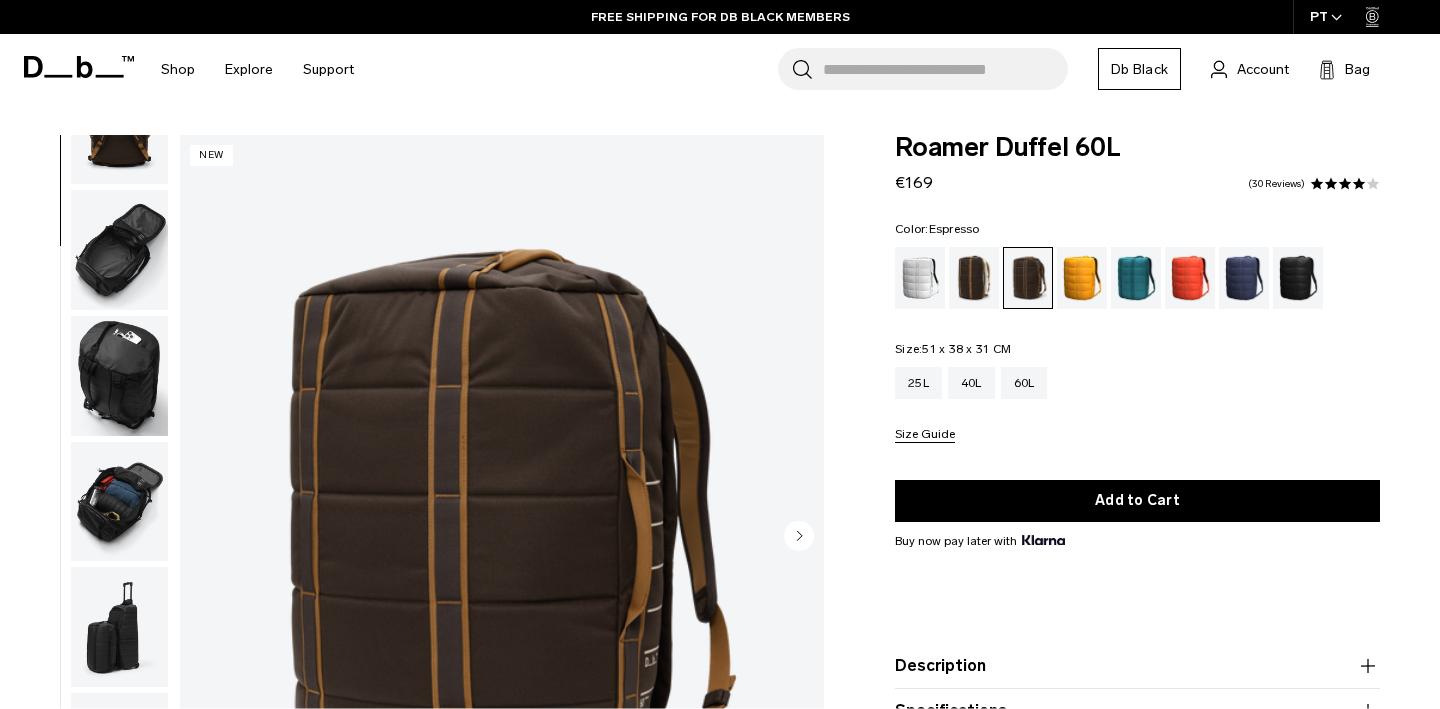 click at bounding box center [119, 250] 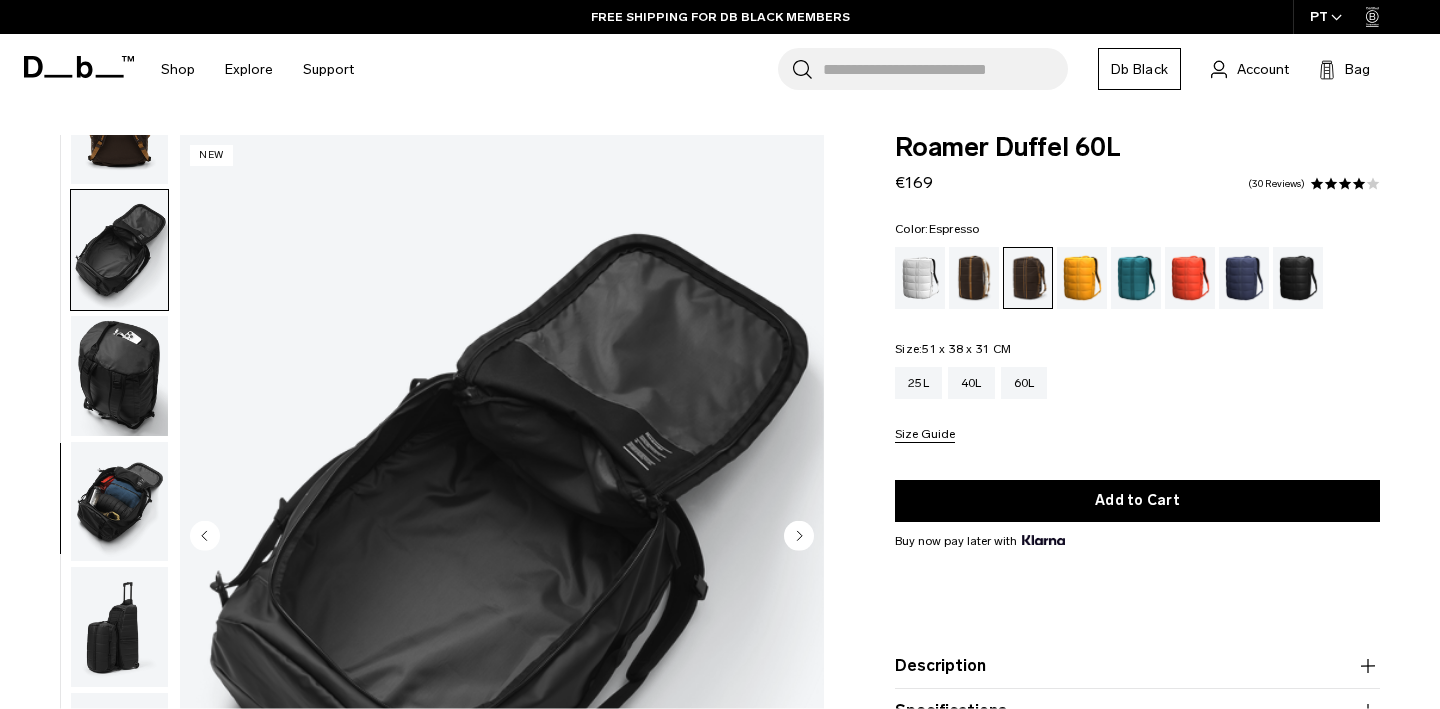 click at bounding box center [119, 502] 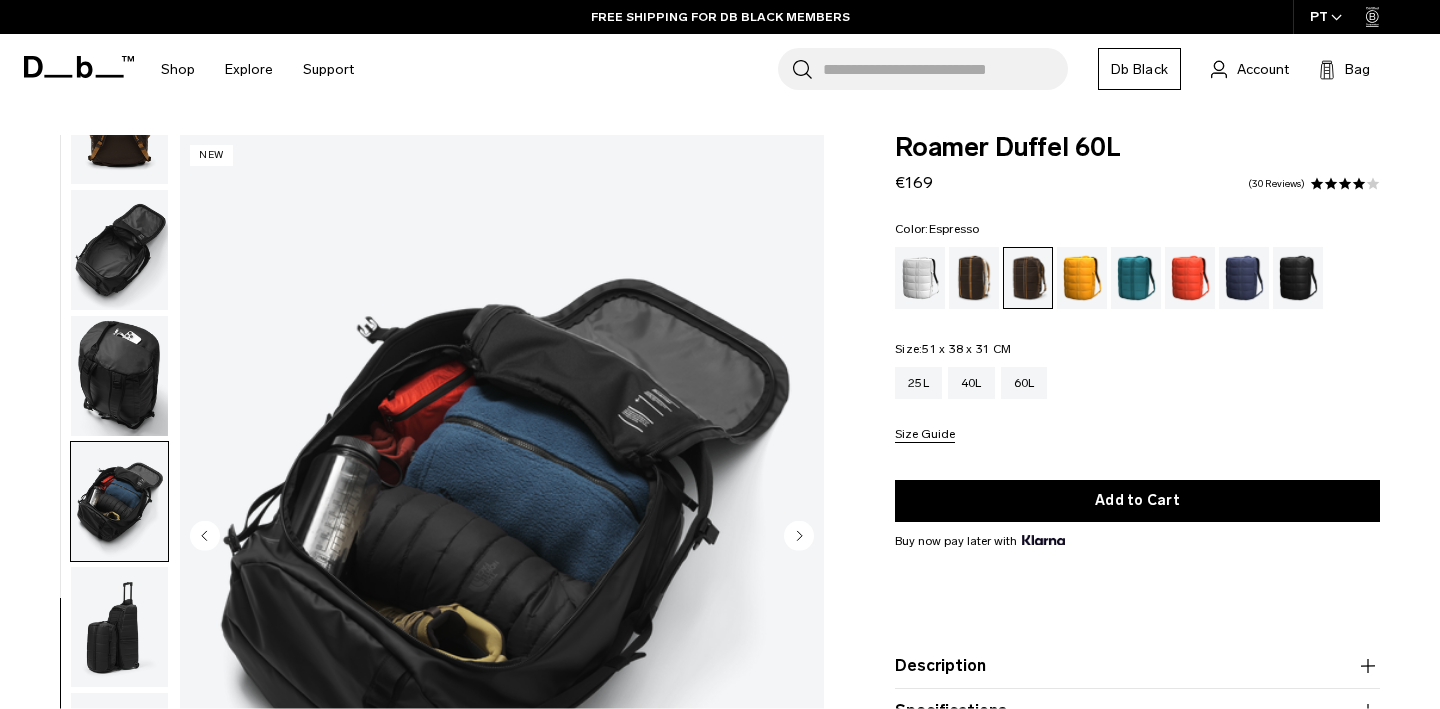 click at bounding box center (119, 627) 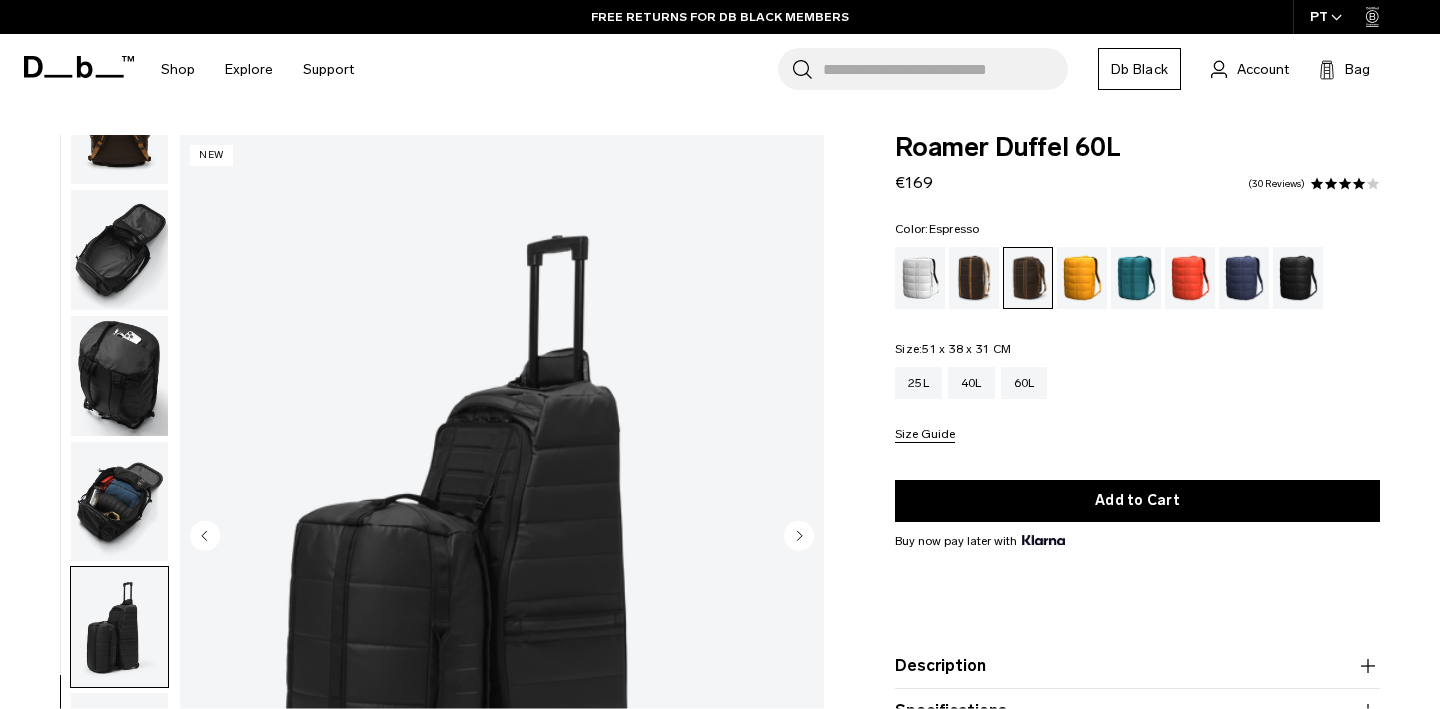 click at bounding box center [119, 376] 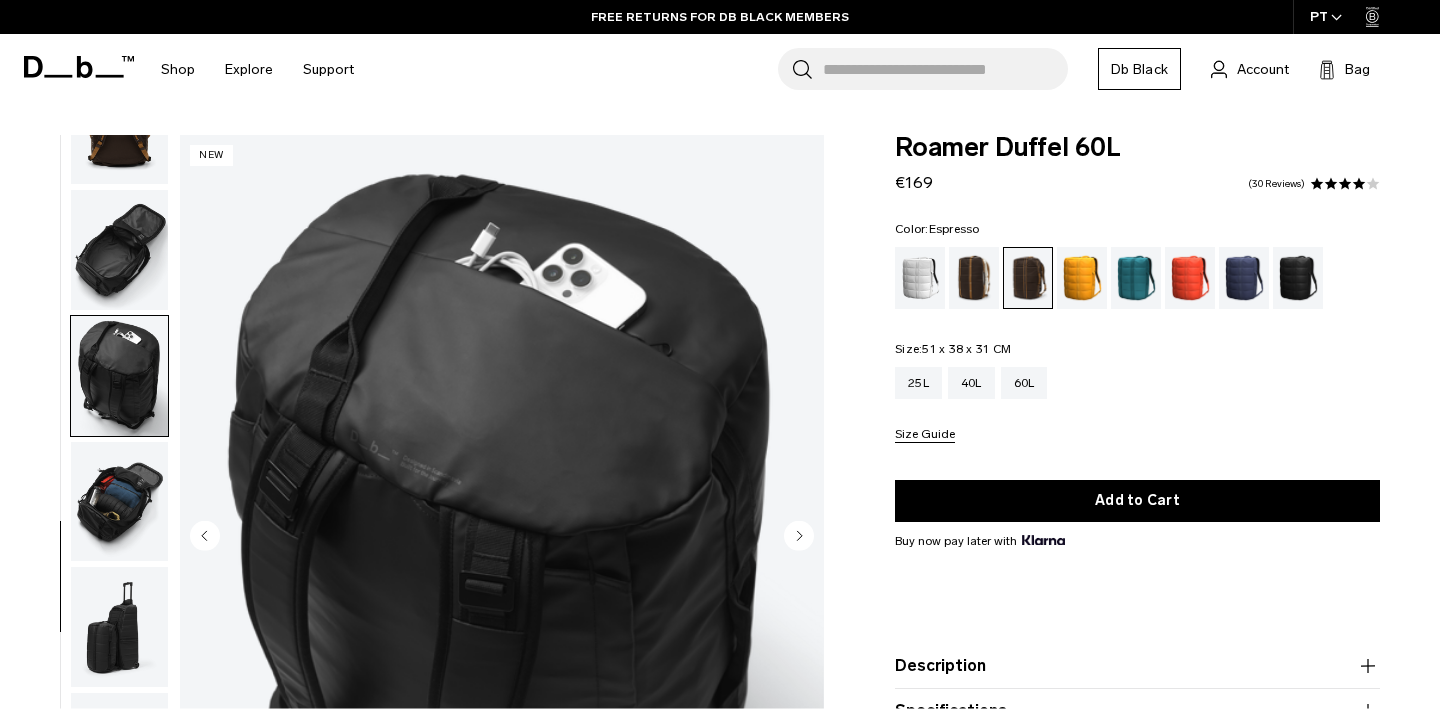 click at bounding box center [119, 250] 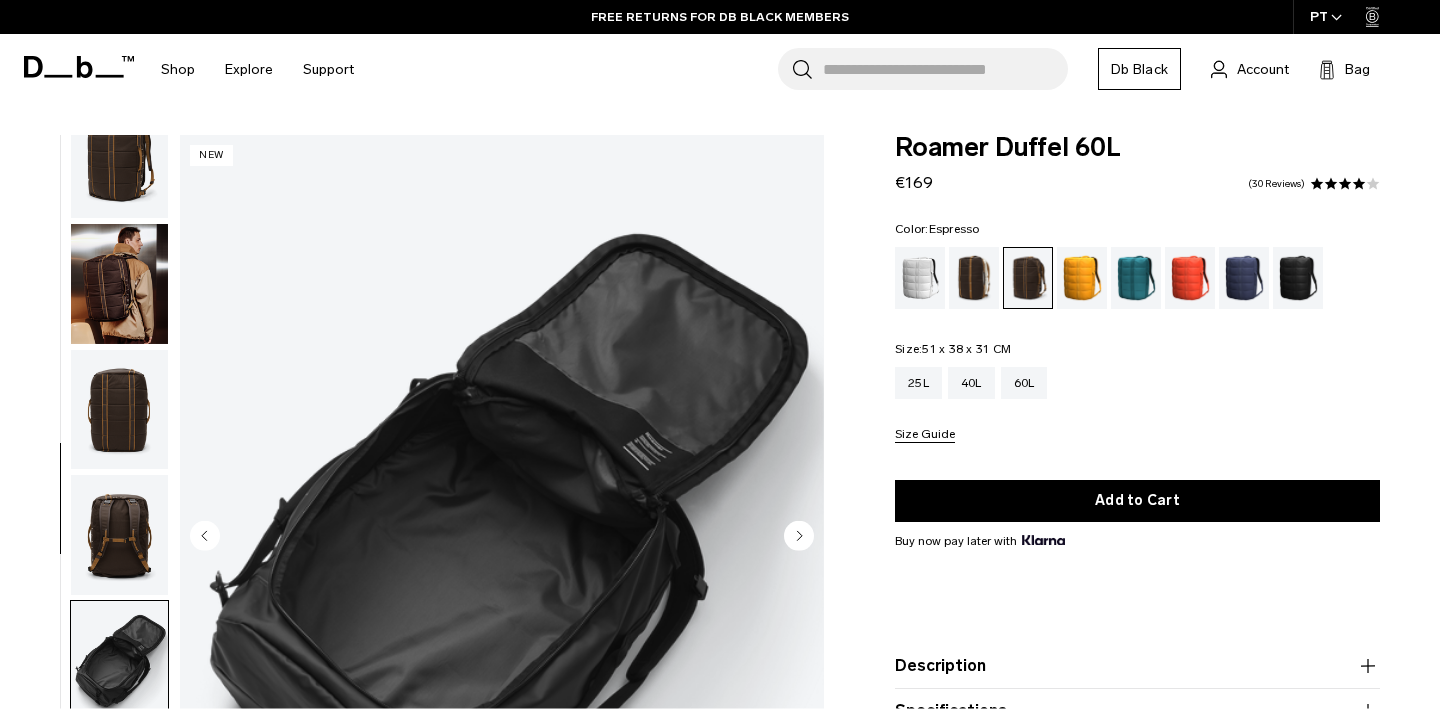click at bounding box center (119, 410) 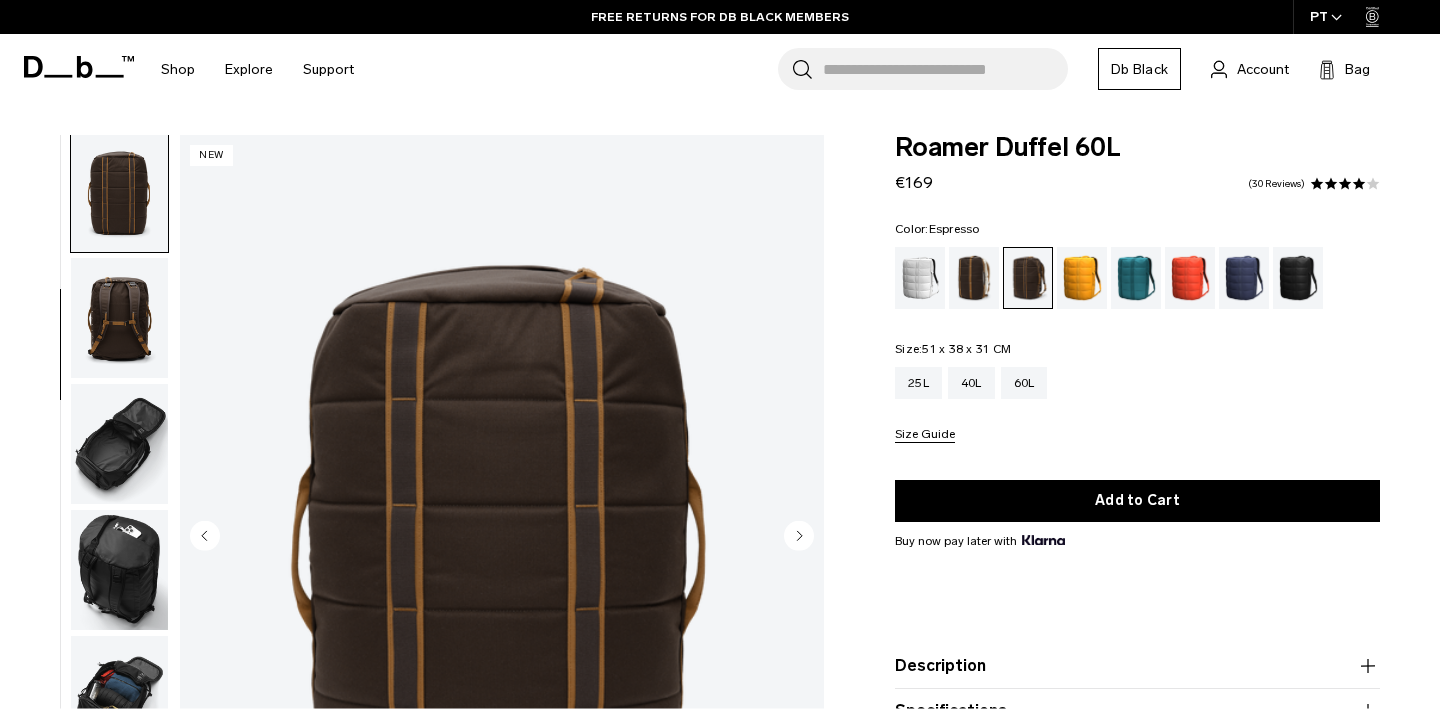 click at bounding box center [119, 318] 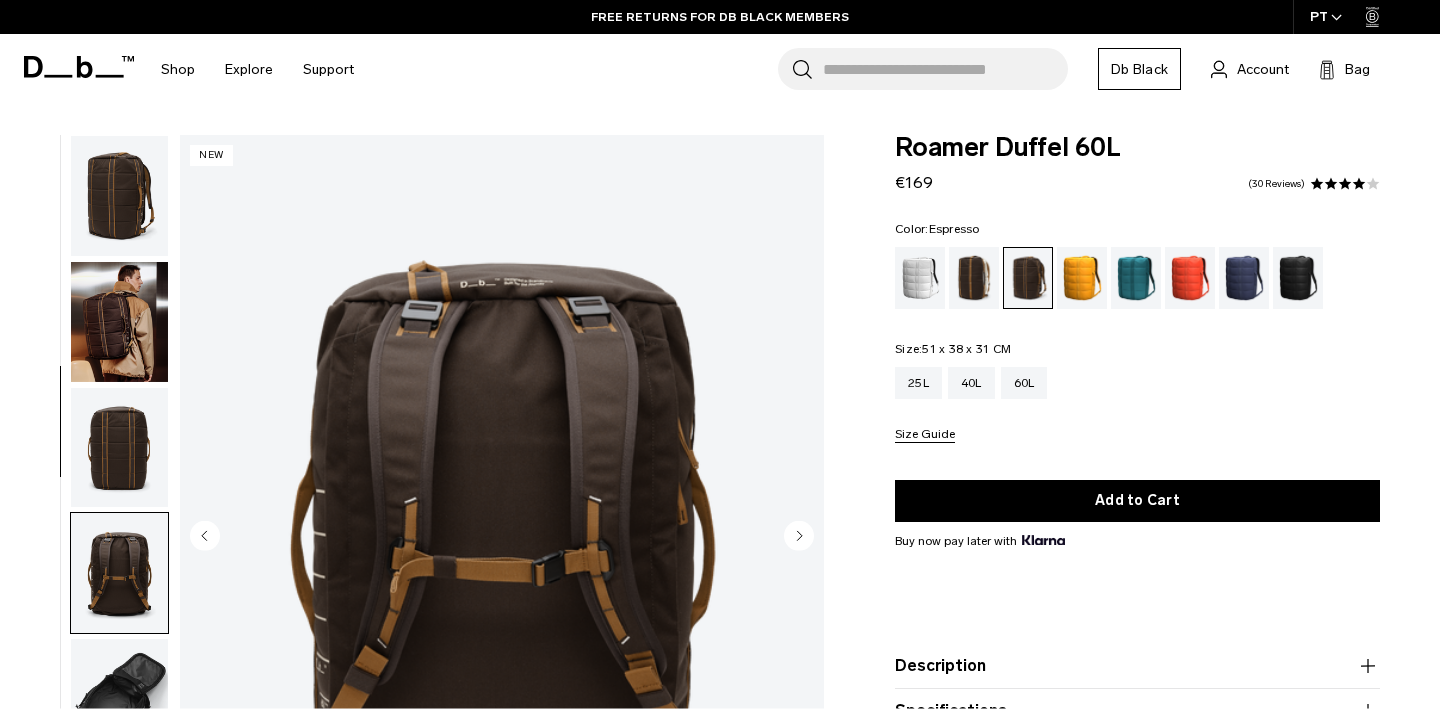 scroll, scrollTop: 0, scrollLeft: 0, axis: both 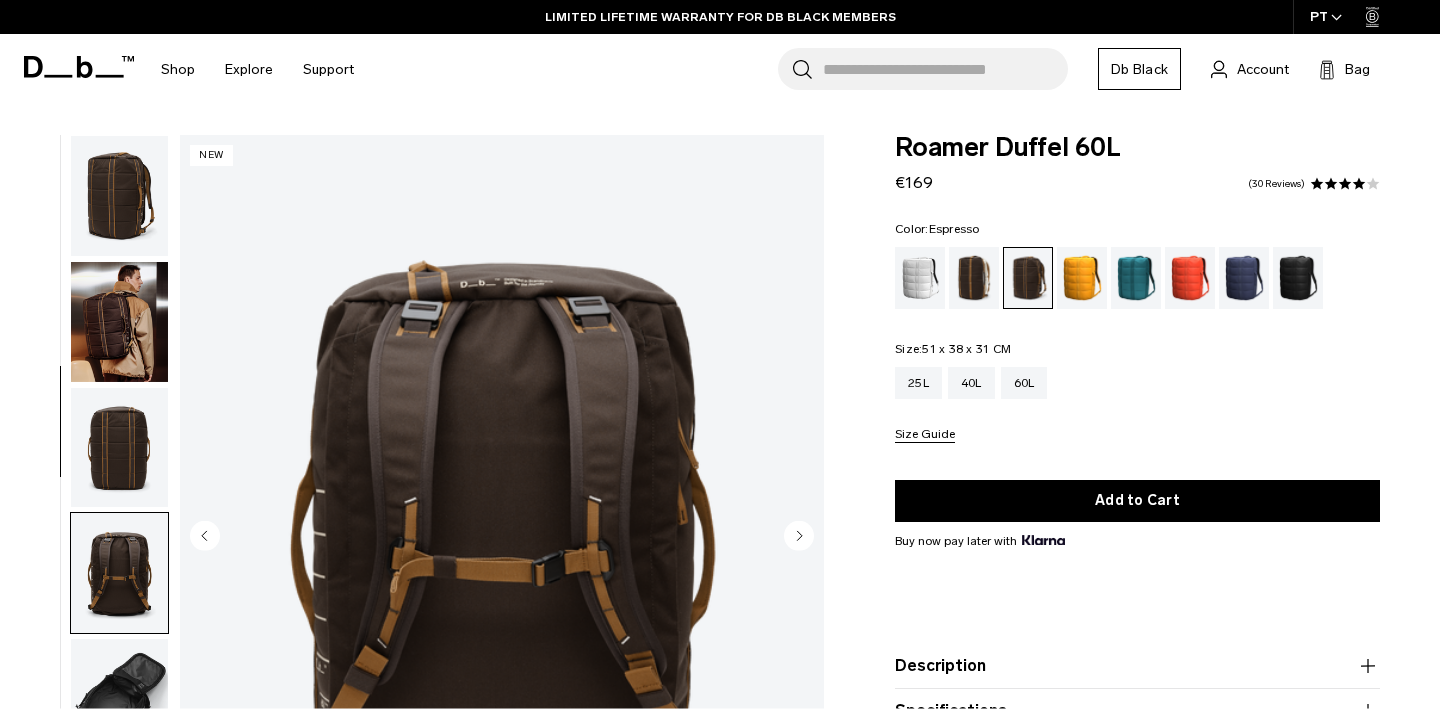 click at bounding box center (119, 196) 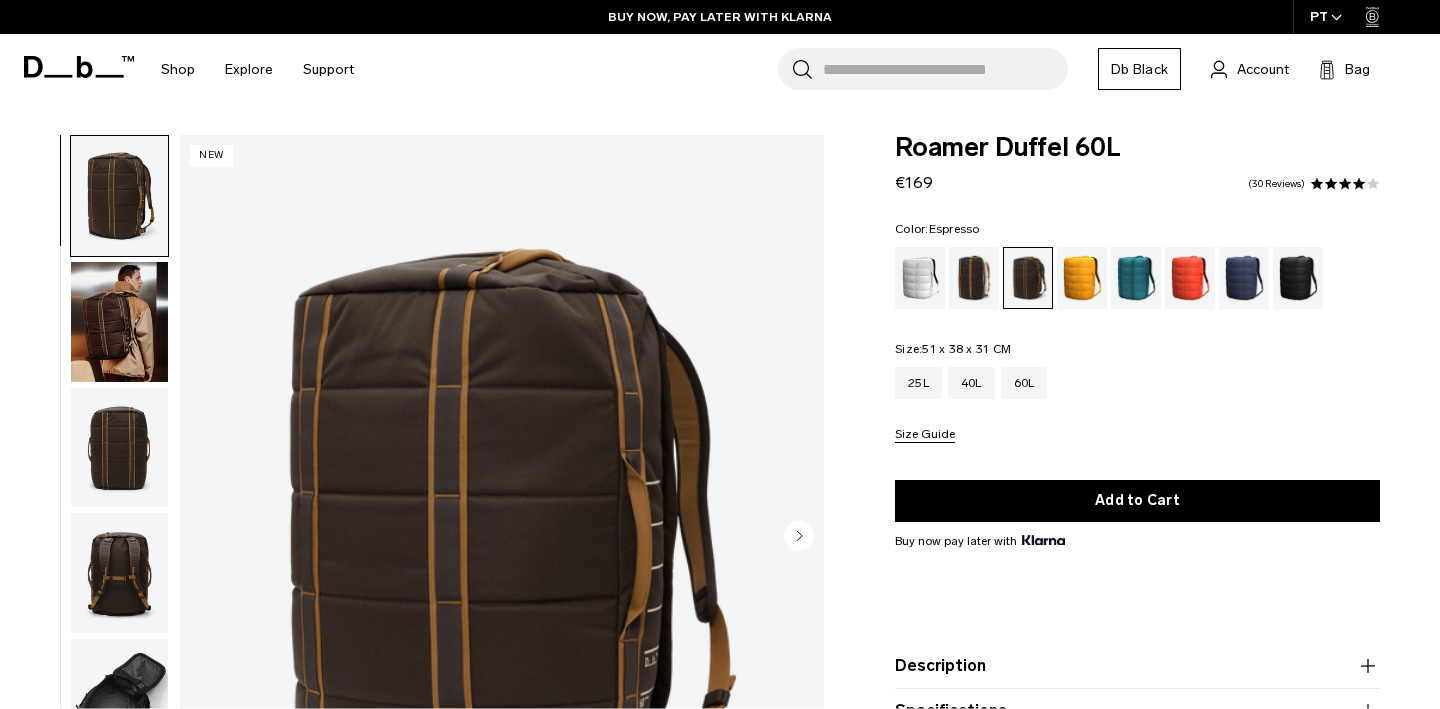 click at bounding box center [502, 537] 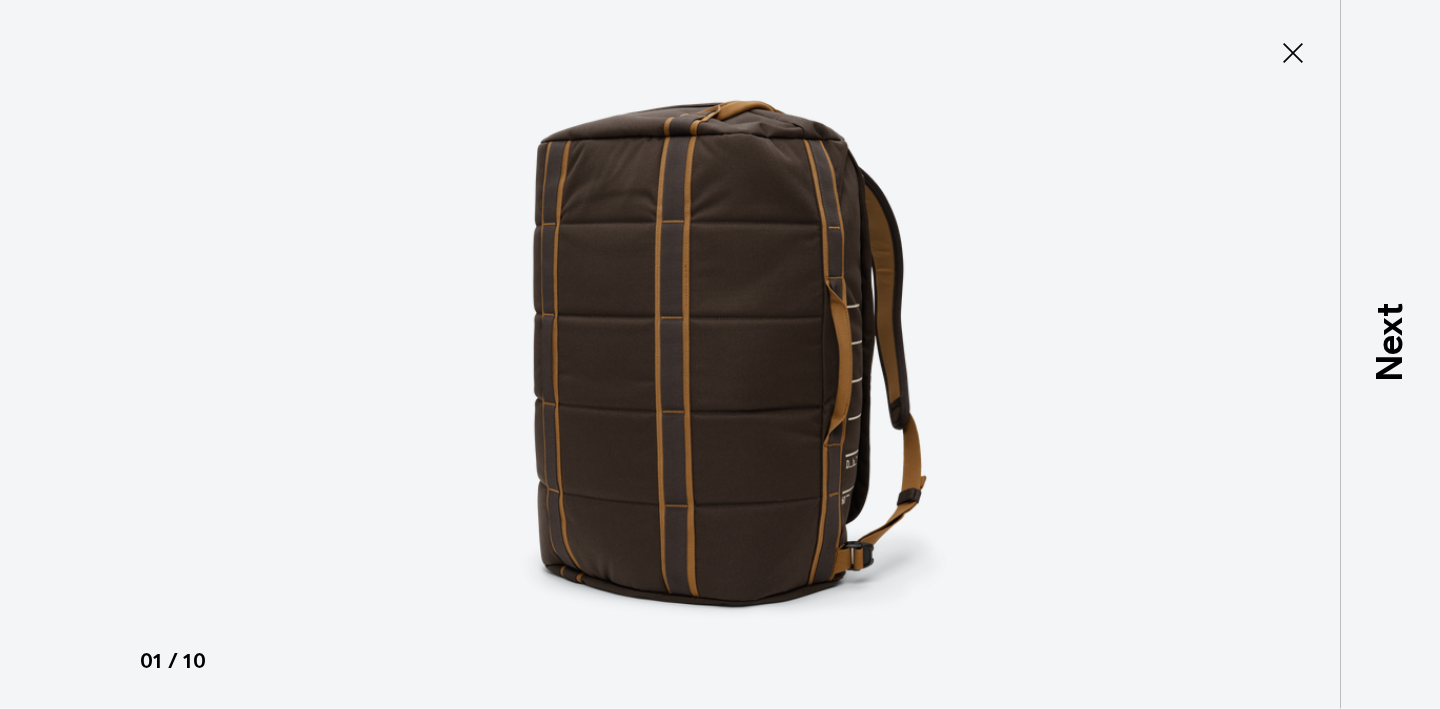 type on "Close" 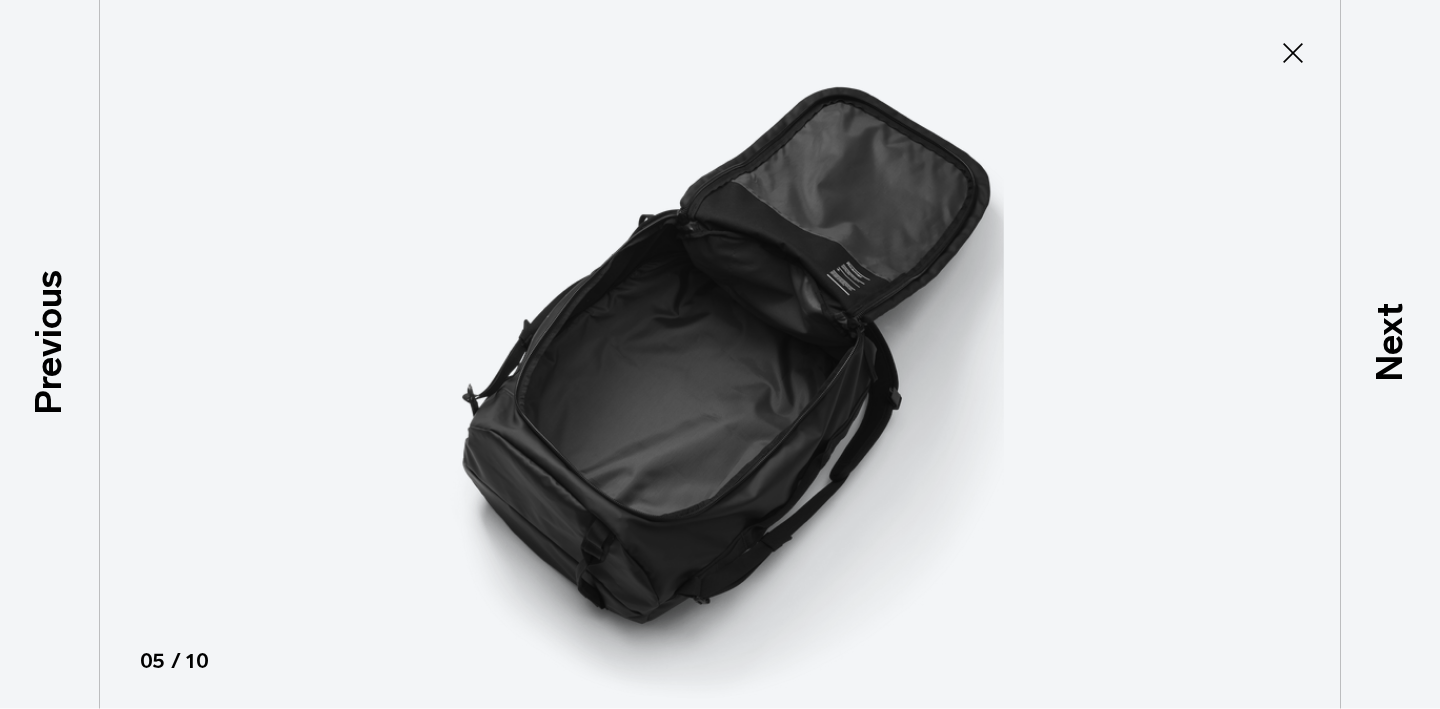scroll, scrollTop: 463, scrollLeft: 0, axis: vertical 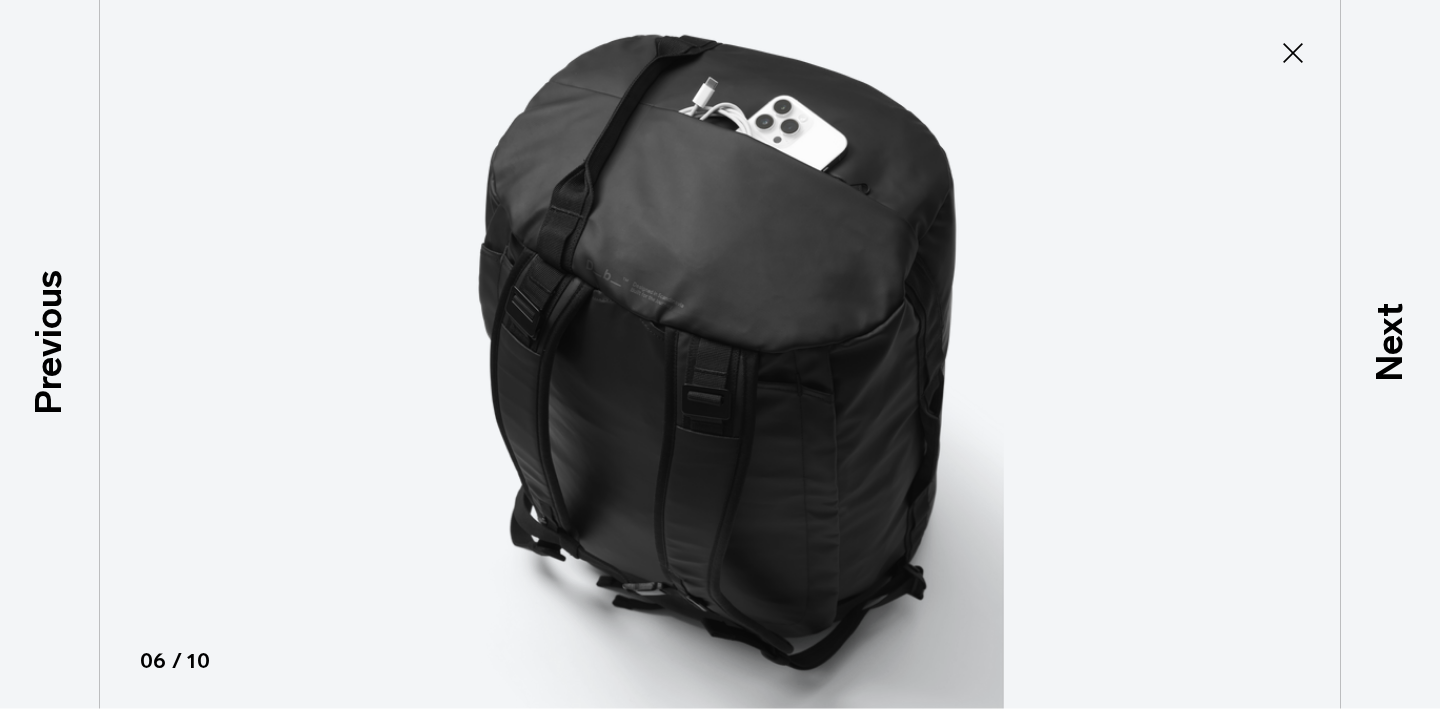 click 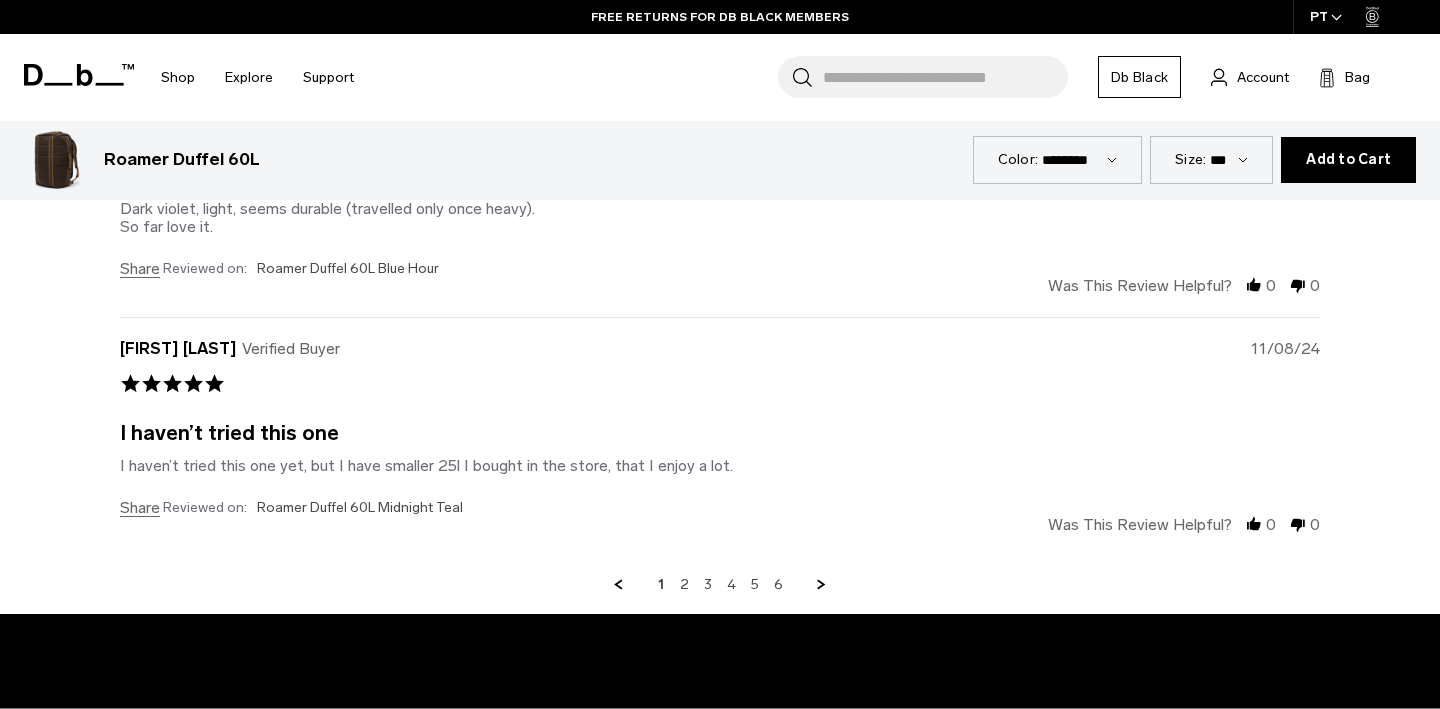 scroll, scrollTop: 5106, scrollLeft: 0, axis: vertical 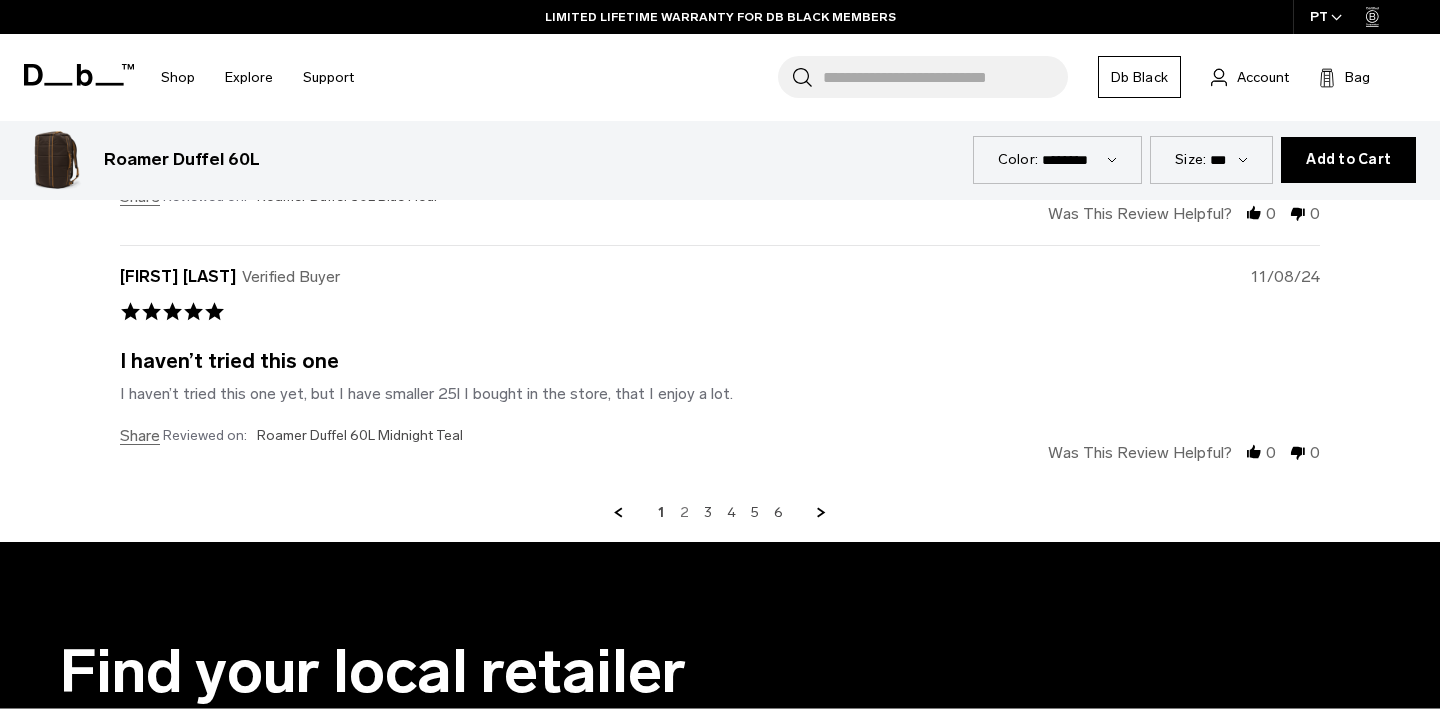 click on "2" at bounding box center [684, 513] 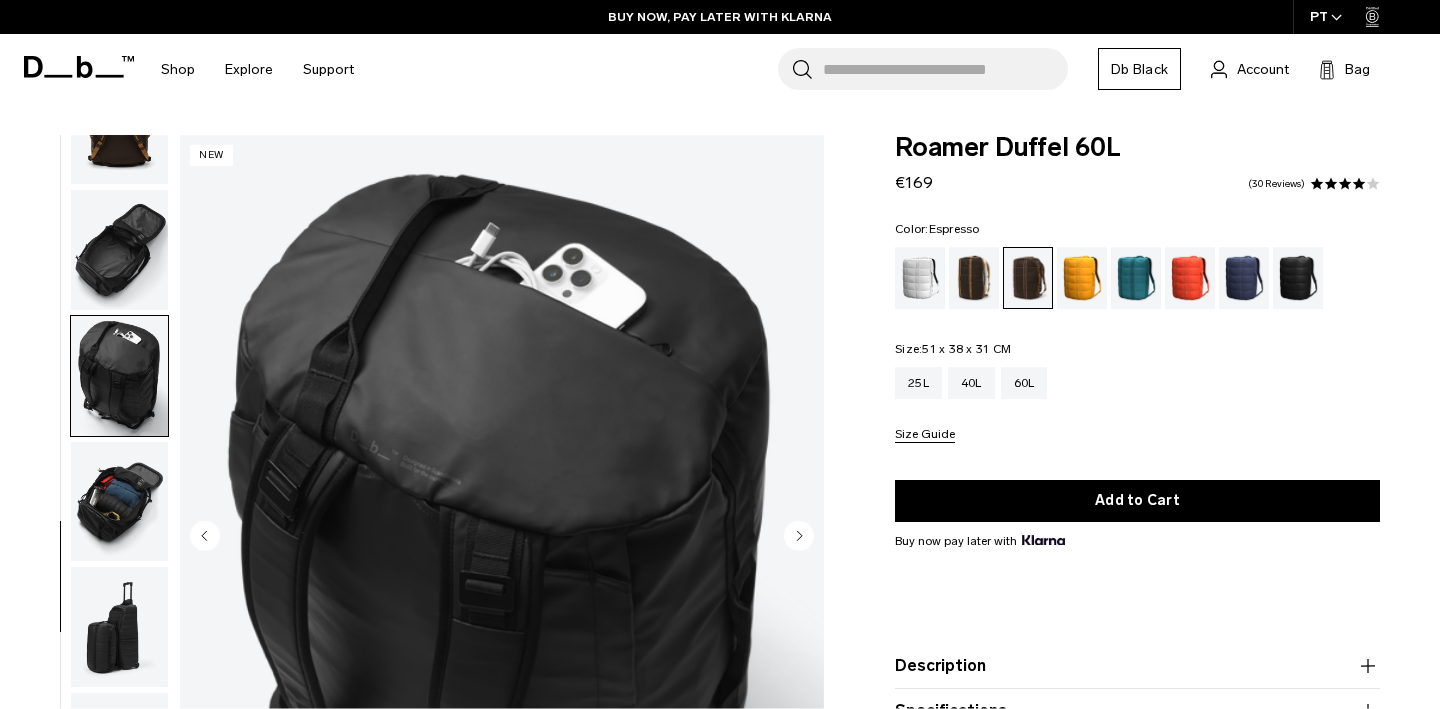 scroll, scrollTop: 0, scrollLeft: 0, axis: both 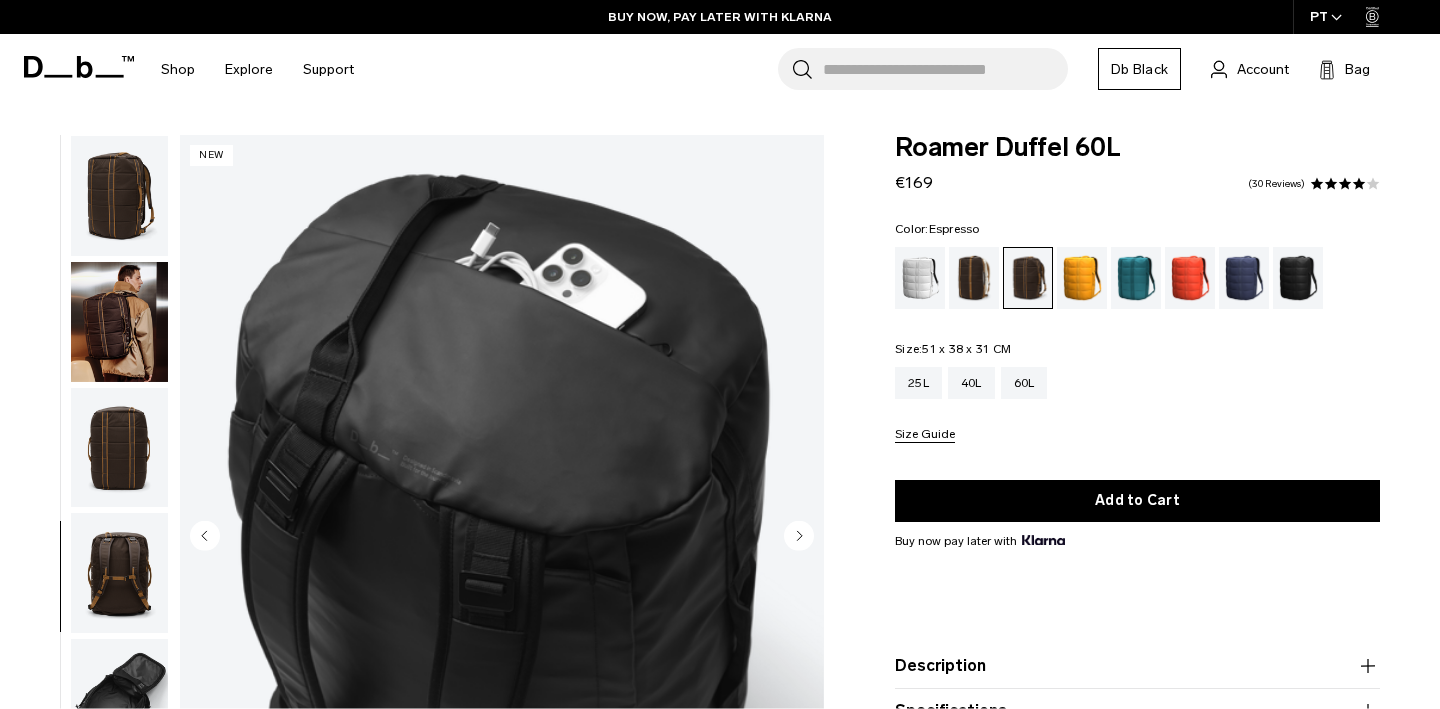 click at bounding box center (119, 196) 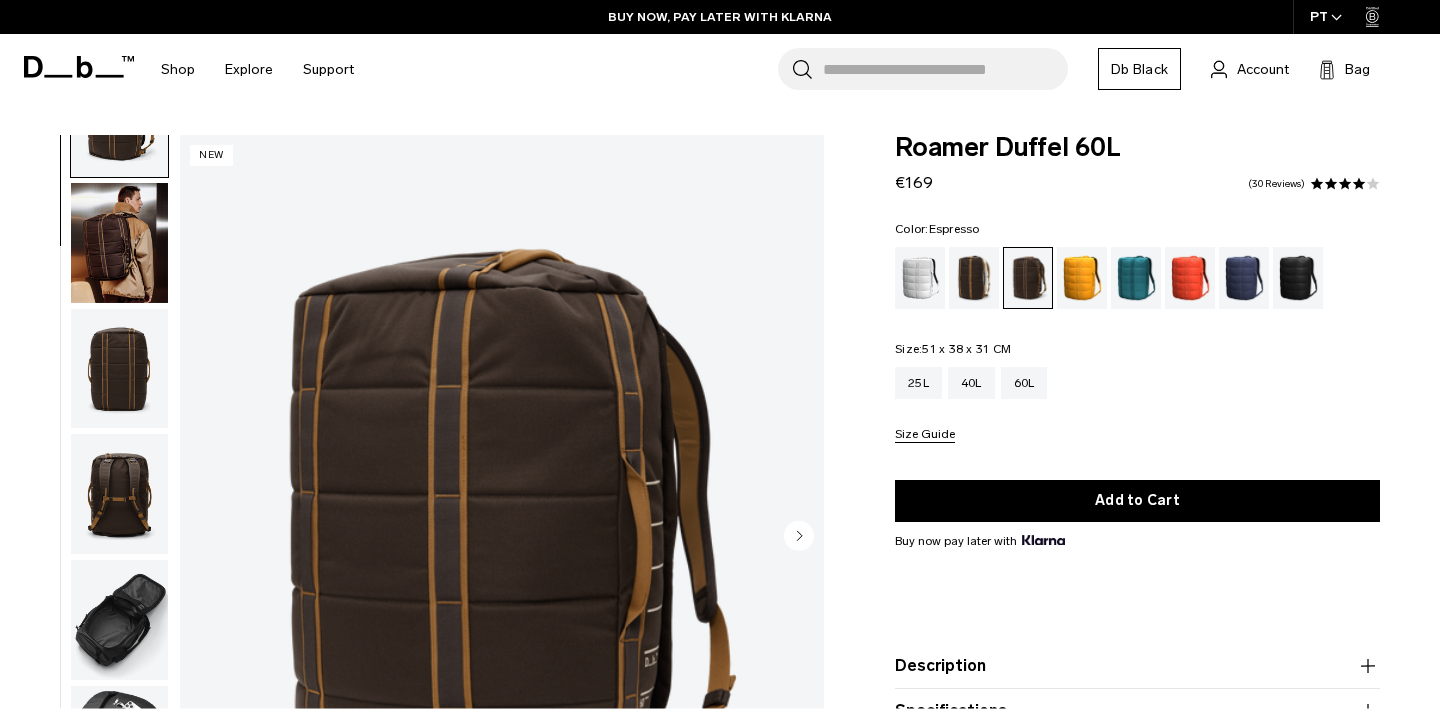 scroll, scrollTop: 85, scrollLeft: 0, axis: vertical 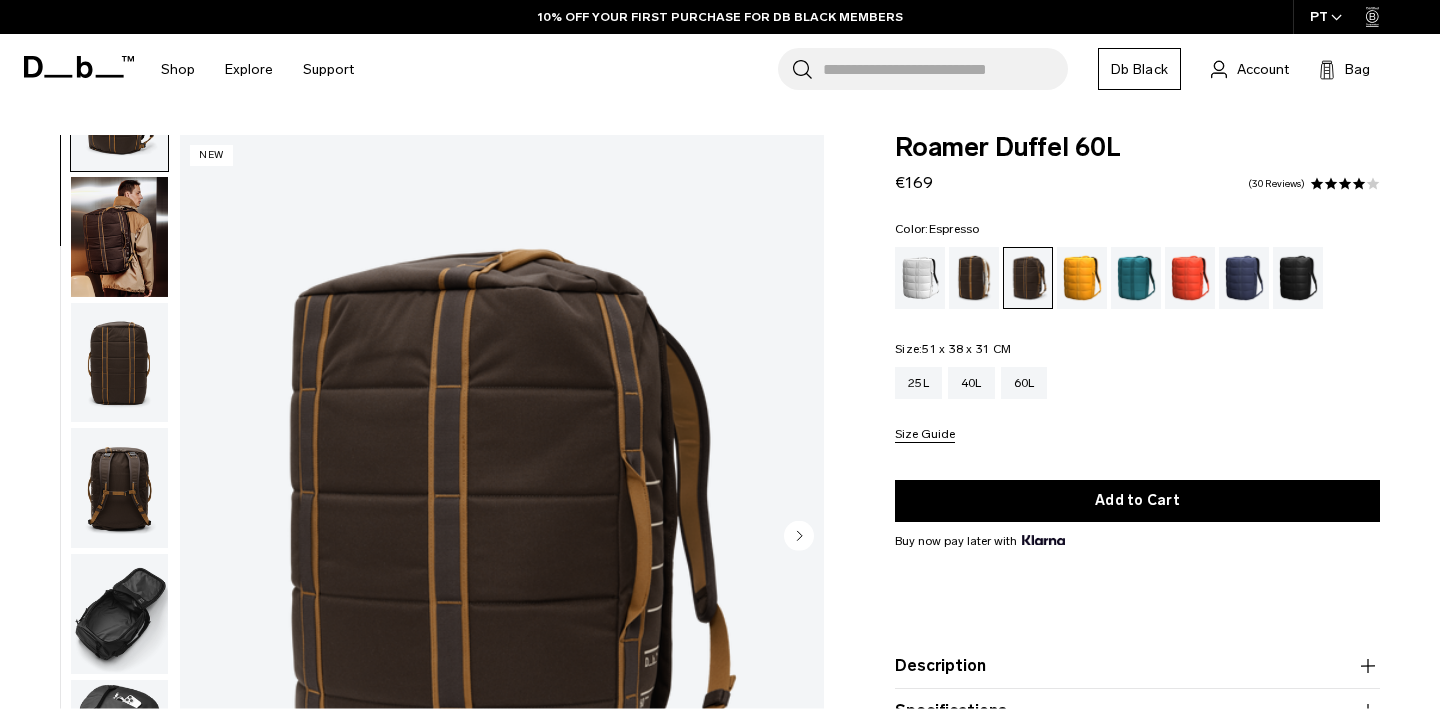 click 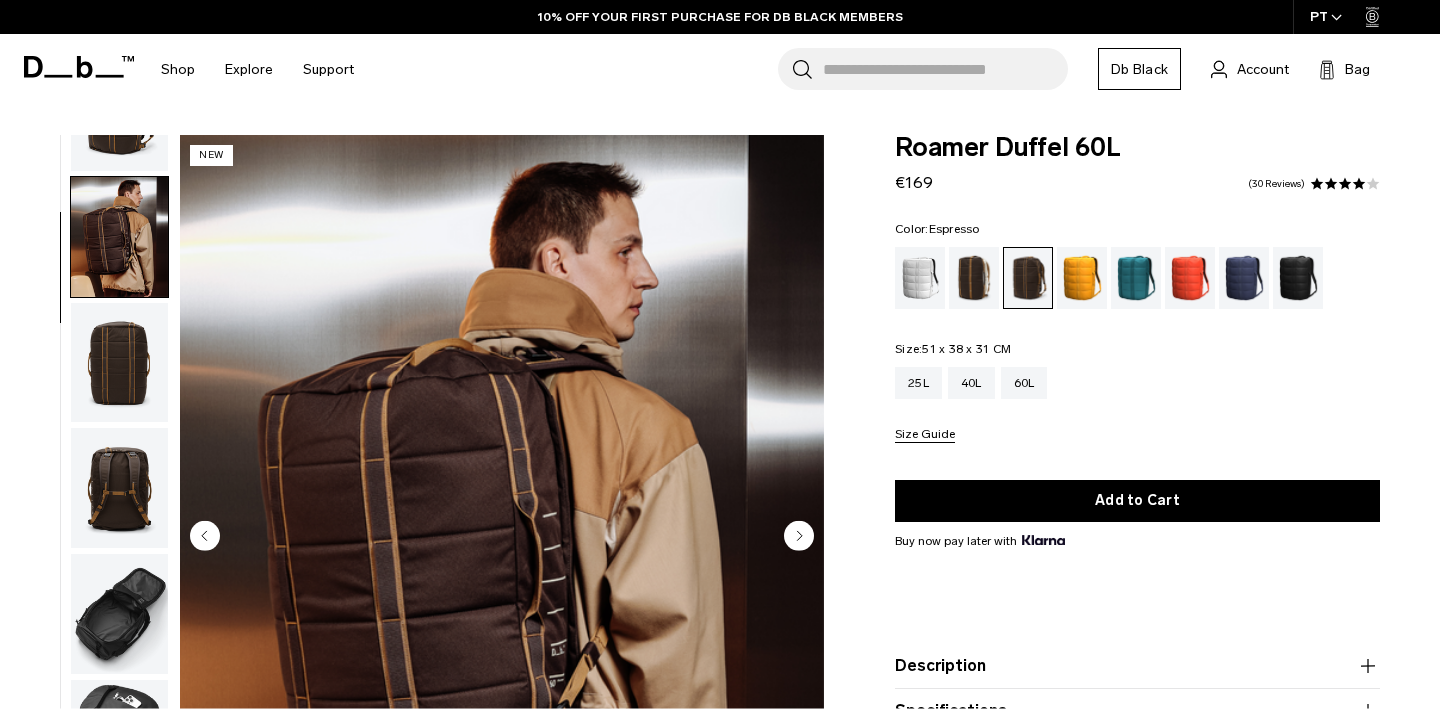 scroll, scrollTop: 127, scrollLeft: 0, axis: vertical 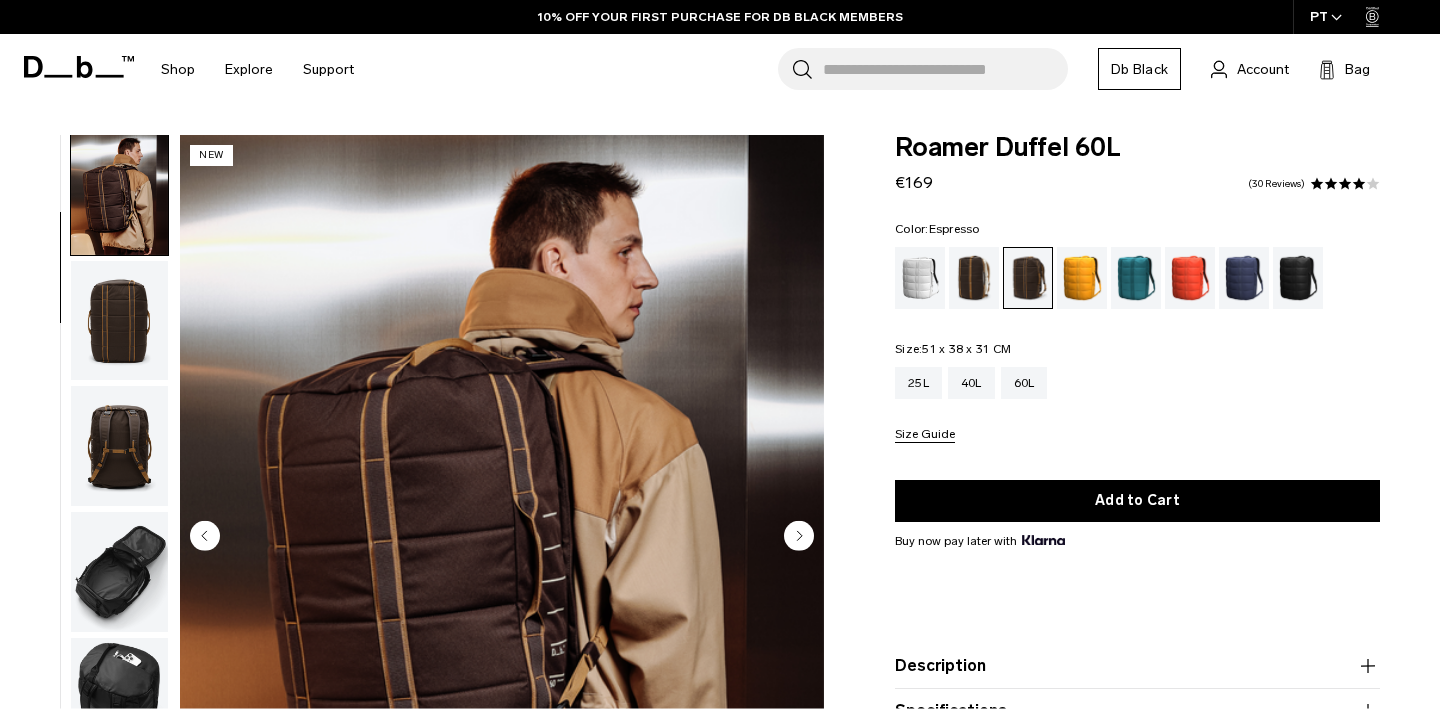 click 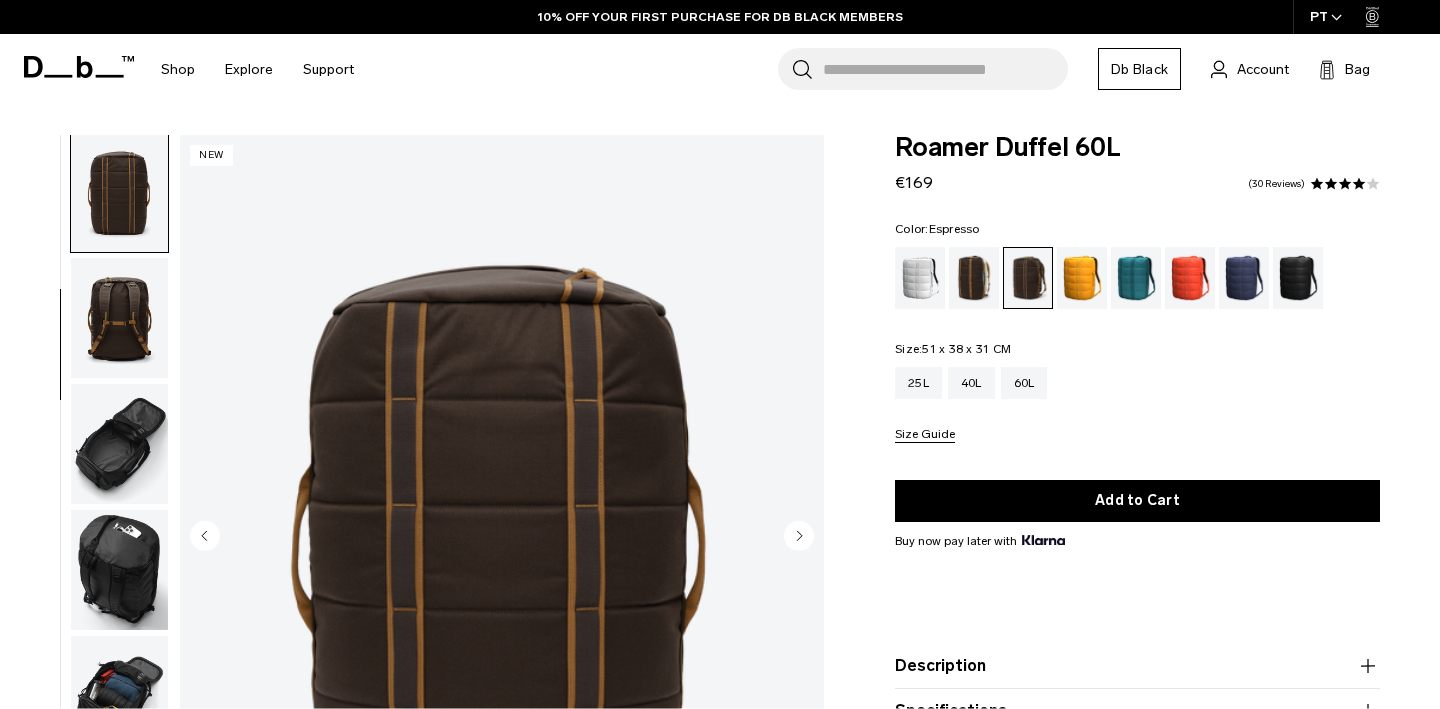 click 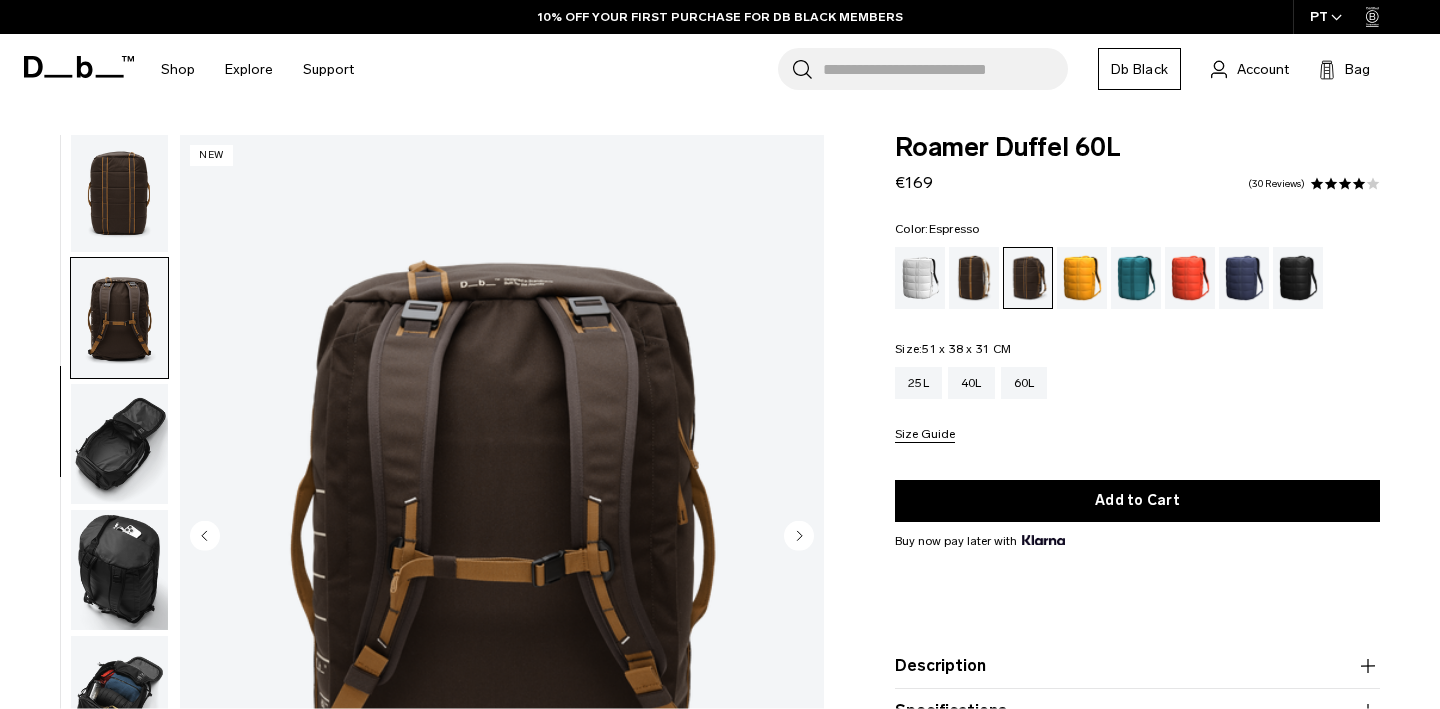 scroll, scrollTop: 382, scrollLeft: 0, axis: vertical 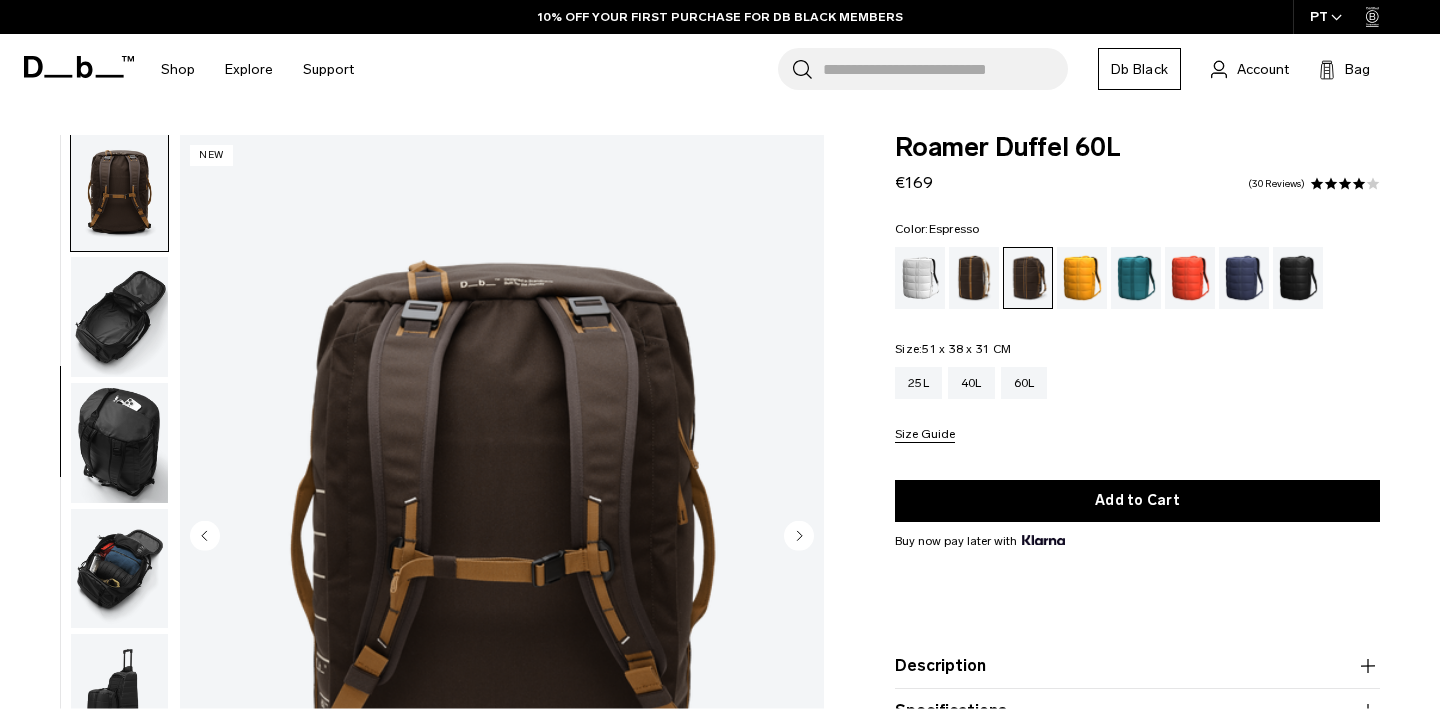 click 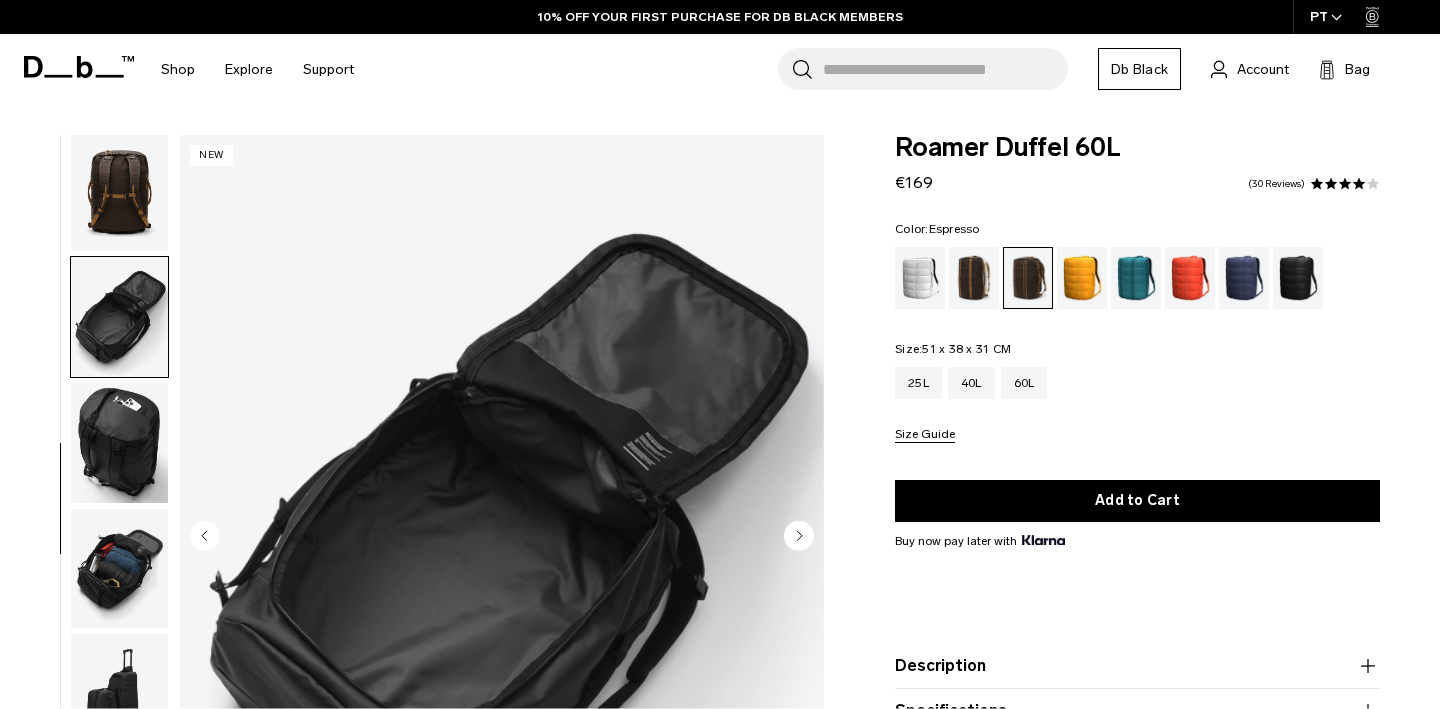 scroll, scrollTop: 463, scrollLeft: 0, axis: vertical 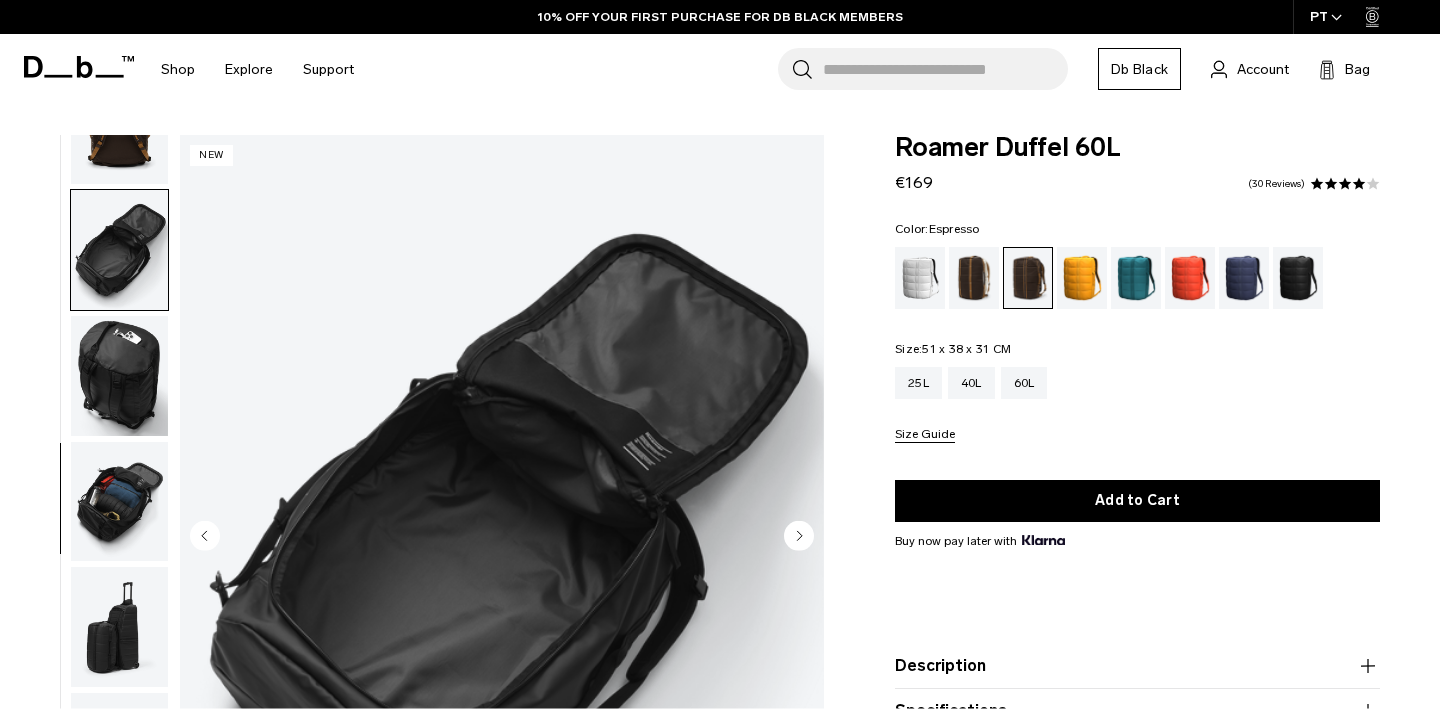click 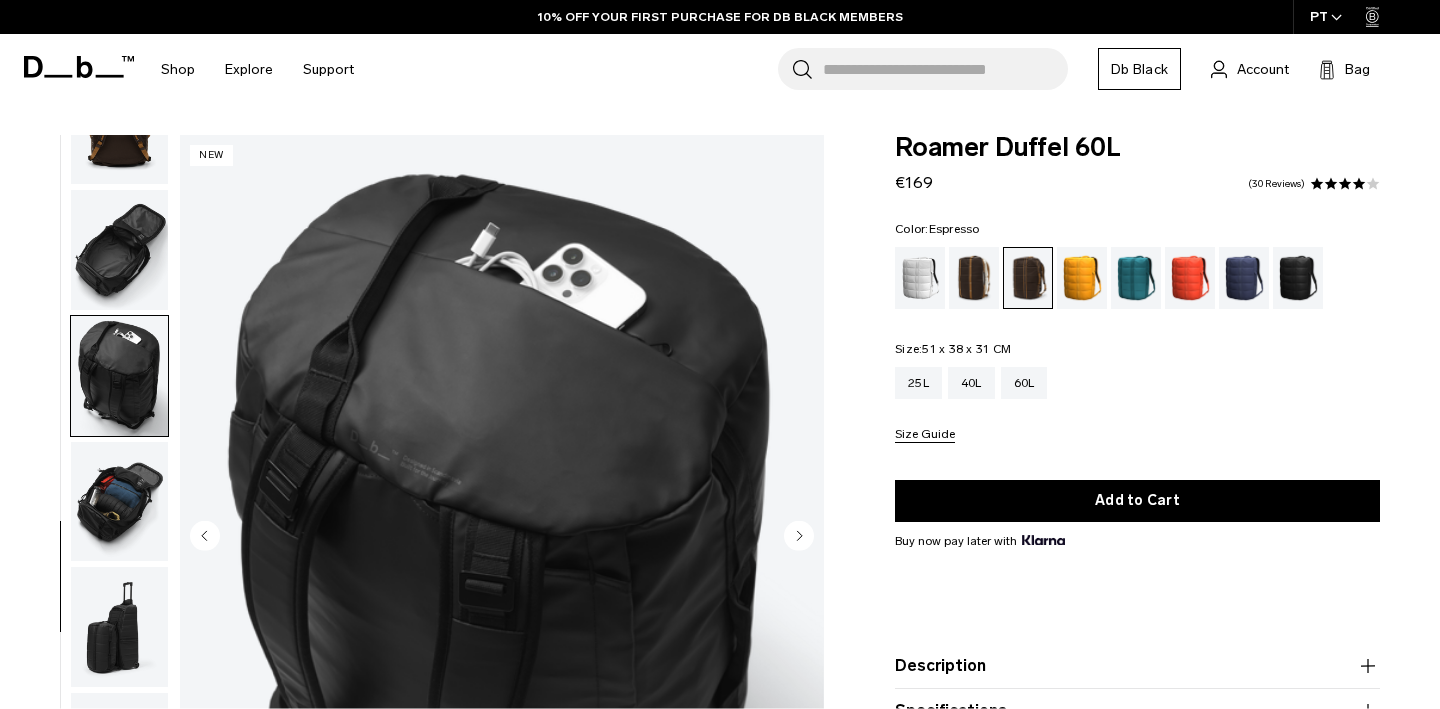 click 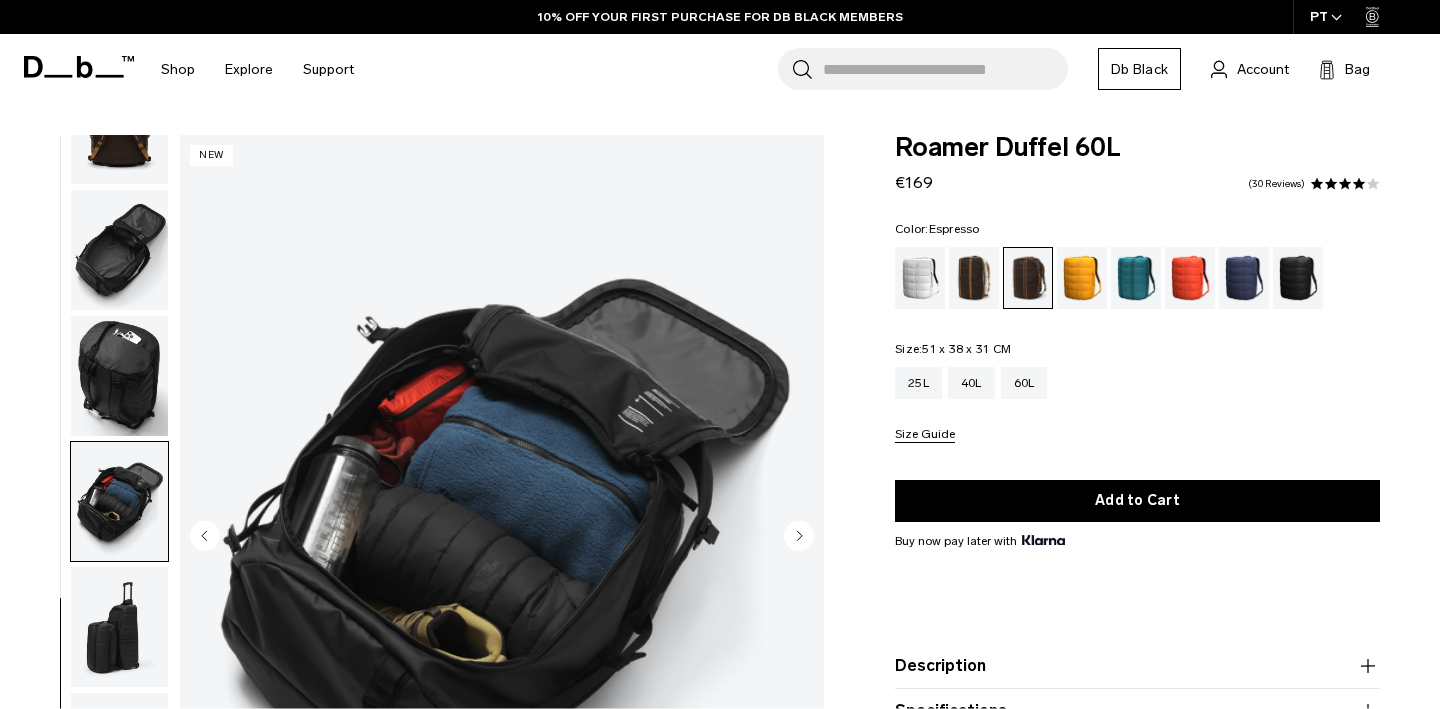 click 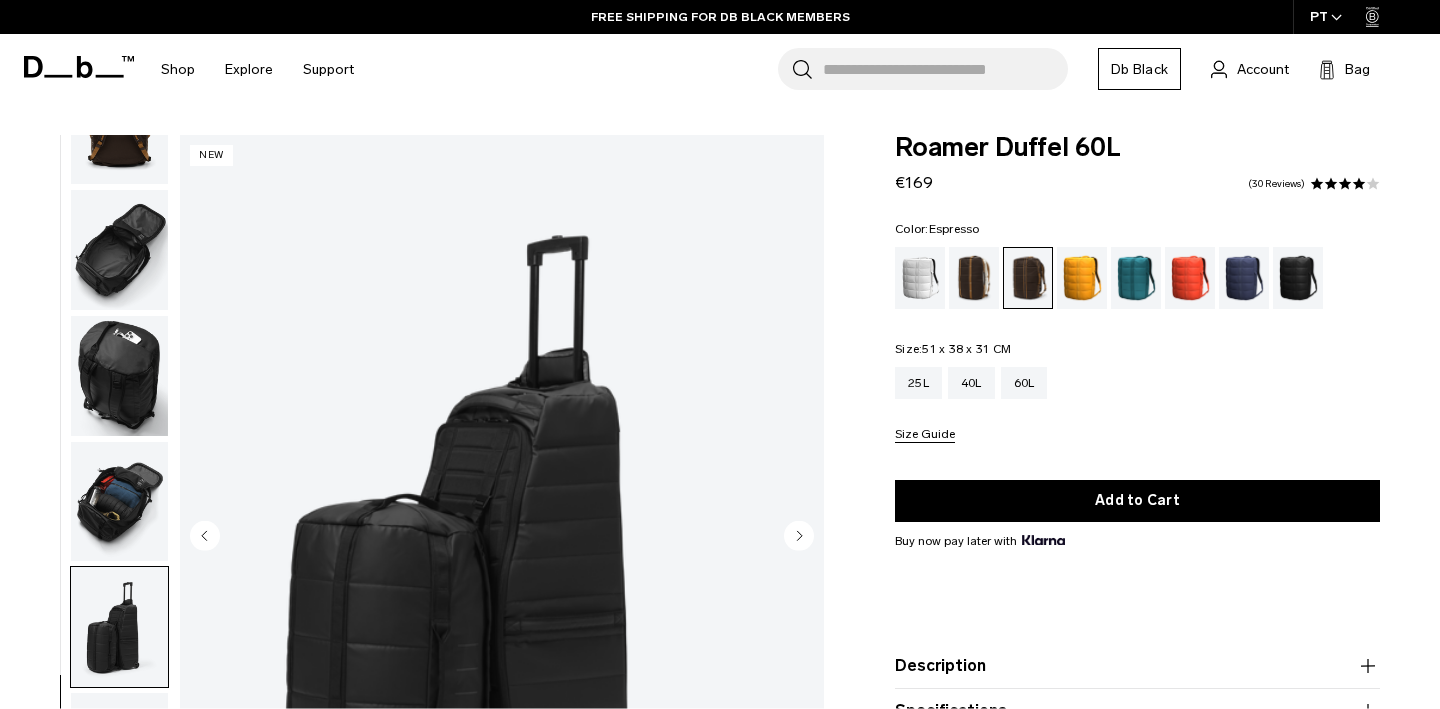 click 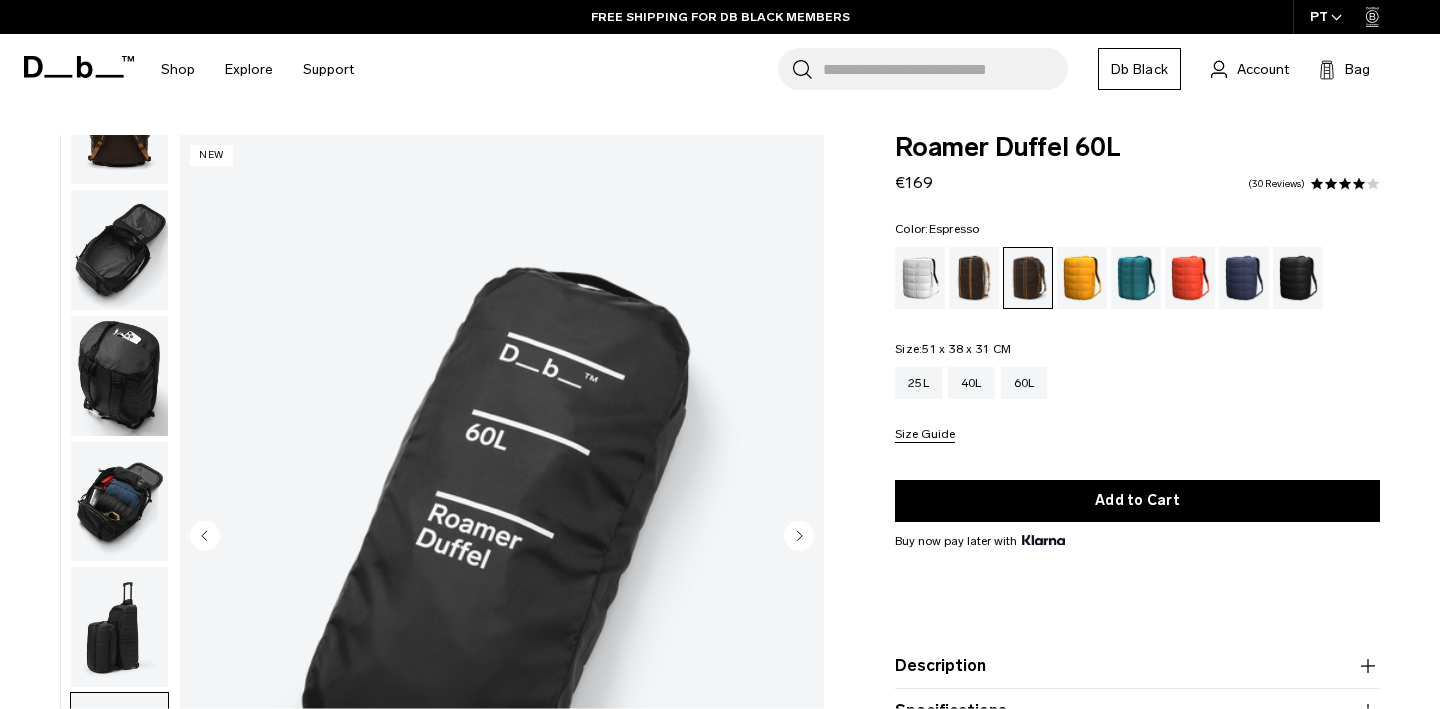click 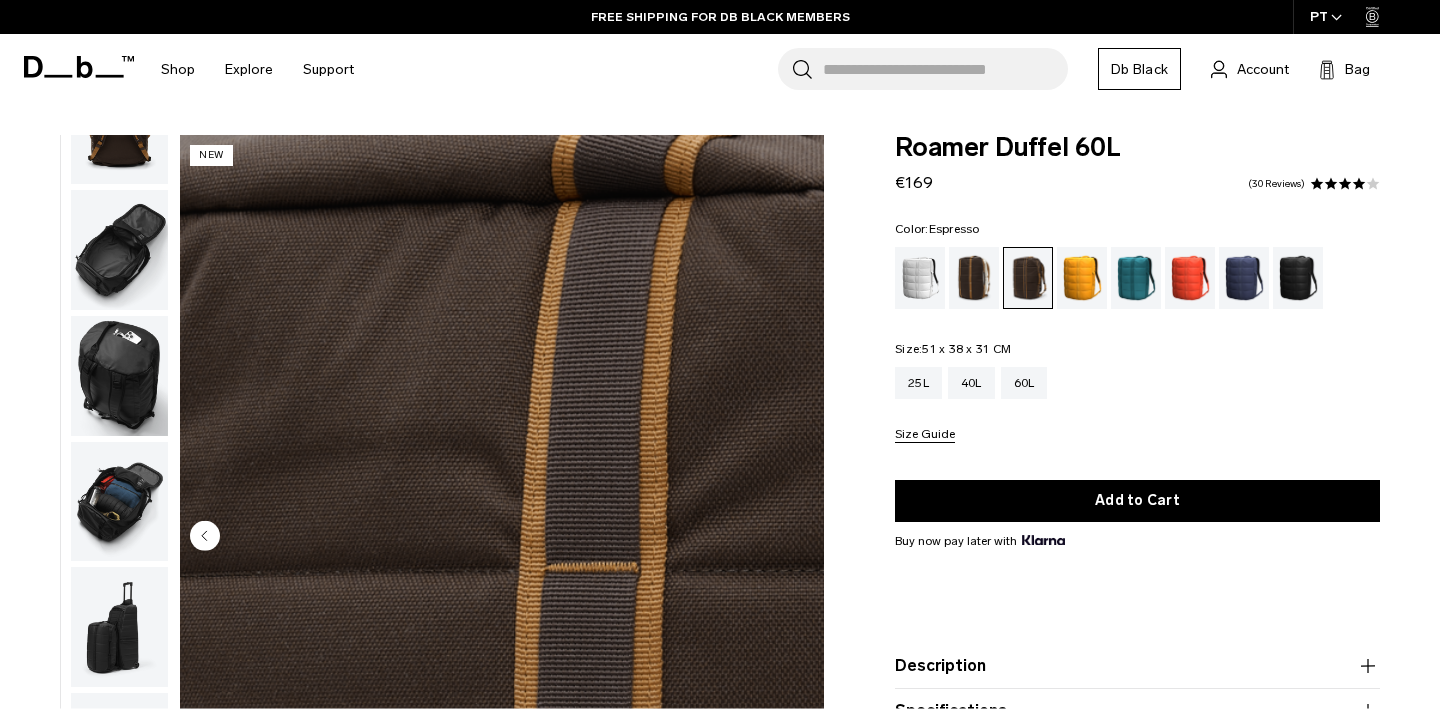 click on "10 / 10
New" at bounding box center (502, 537) 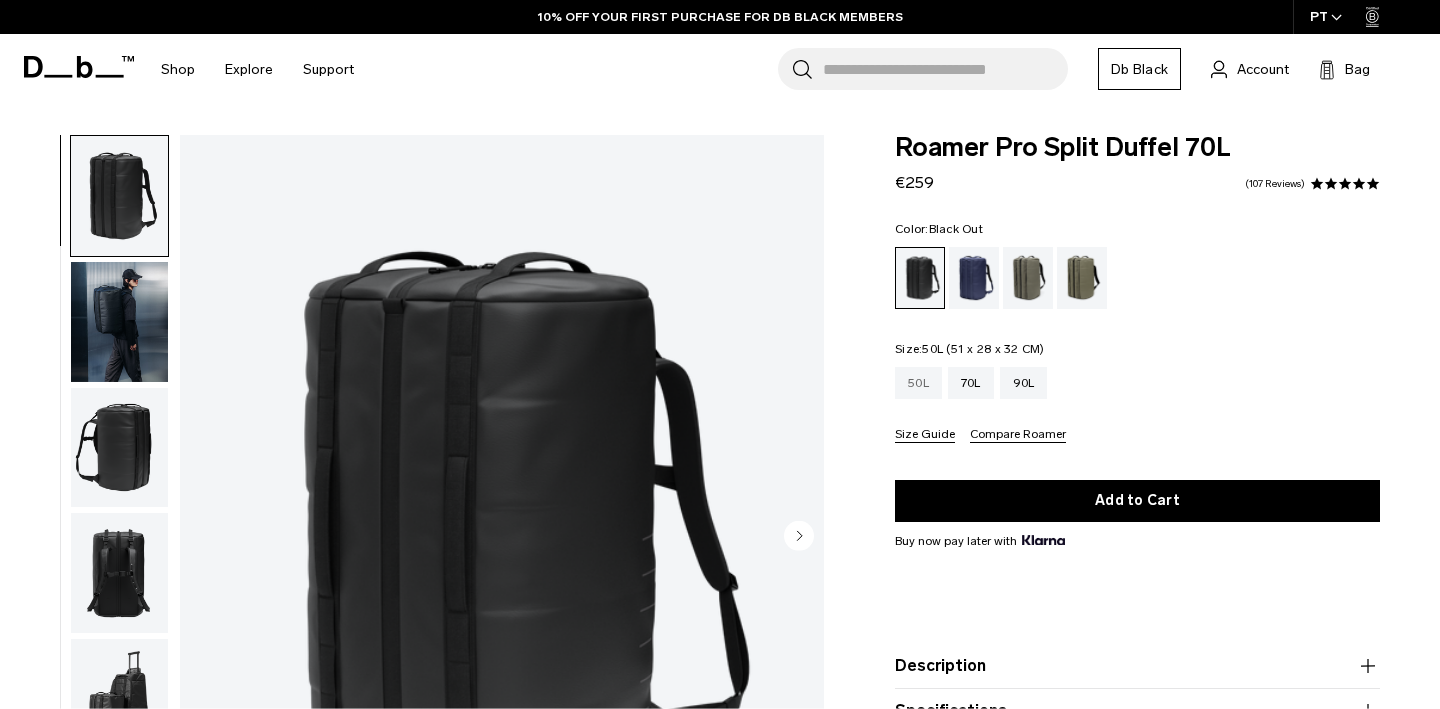 scroll, scrollTop: 0, scrollLeft: 0, axis: both 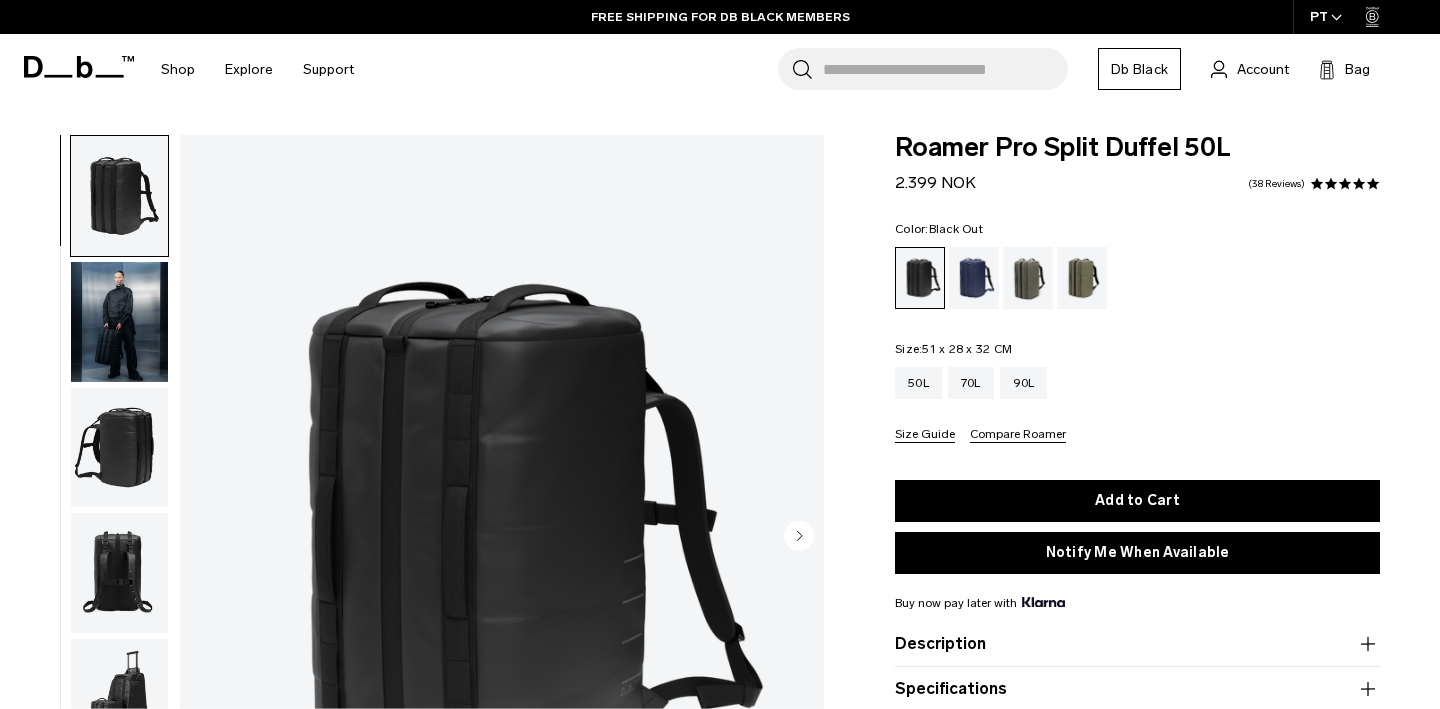 click 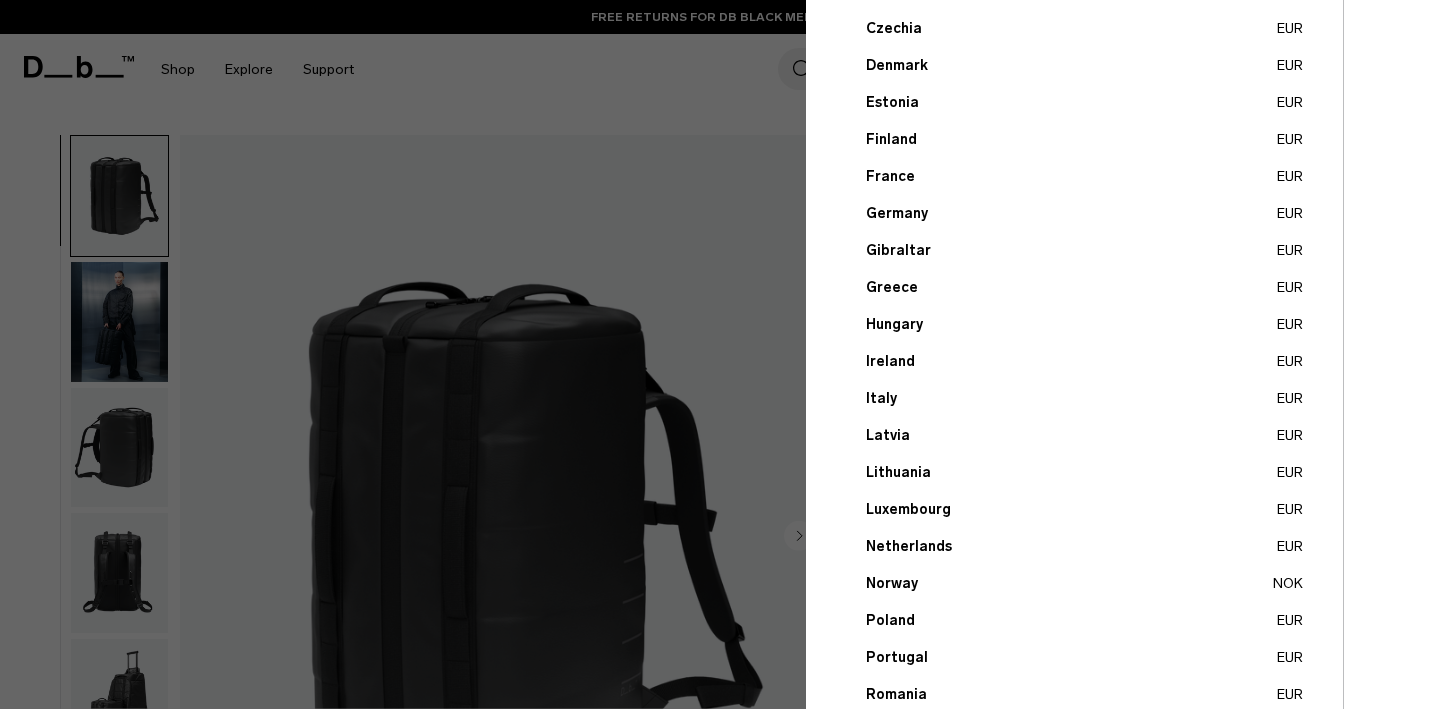 scroll, scrollTop: 766, scrollLeft: 0, axis: vertical 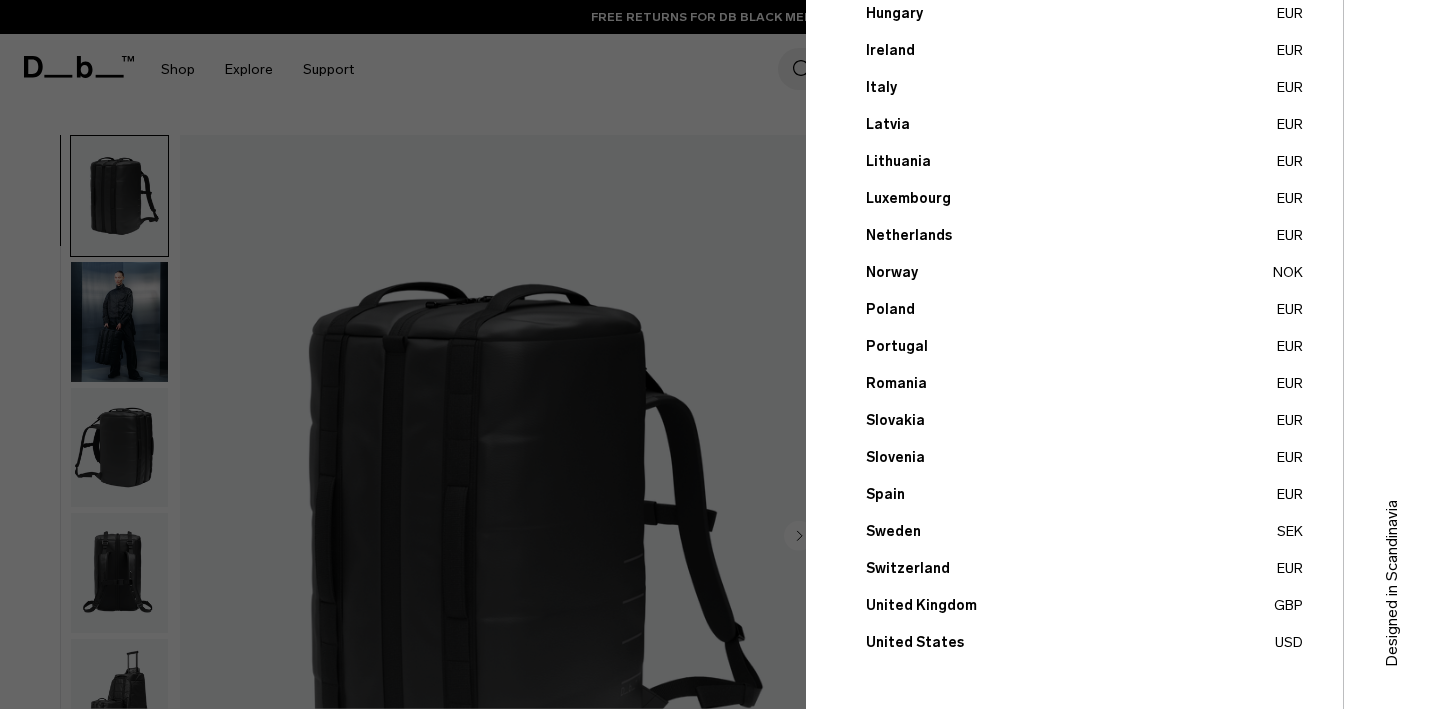 click on "[COUNTRY]
EUR" at bounding box center [1084, 346] 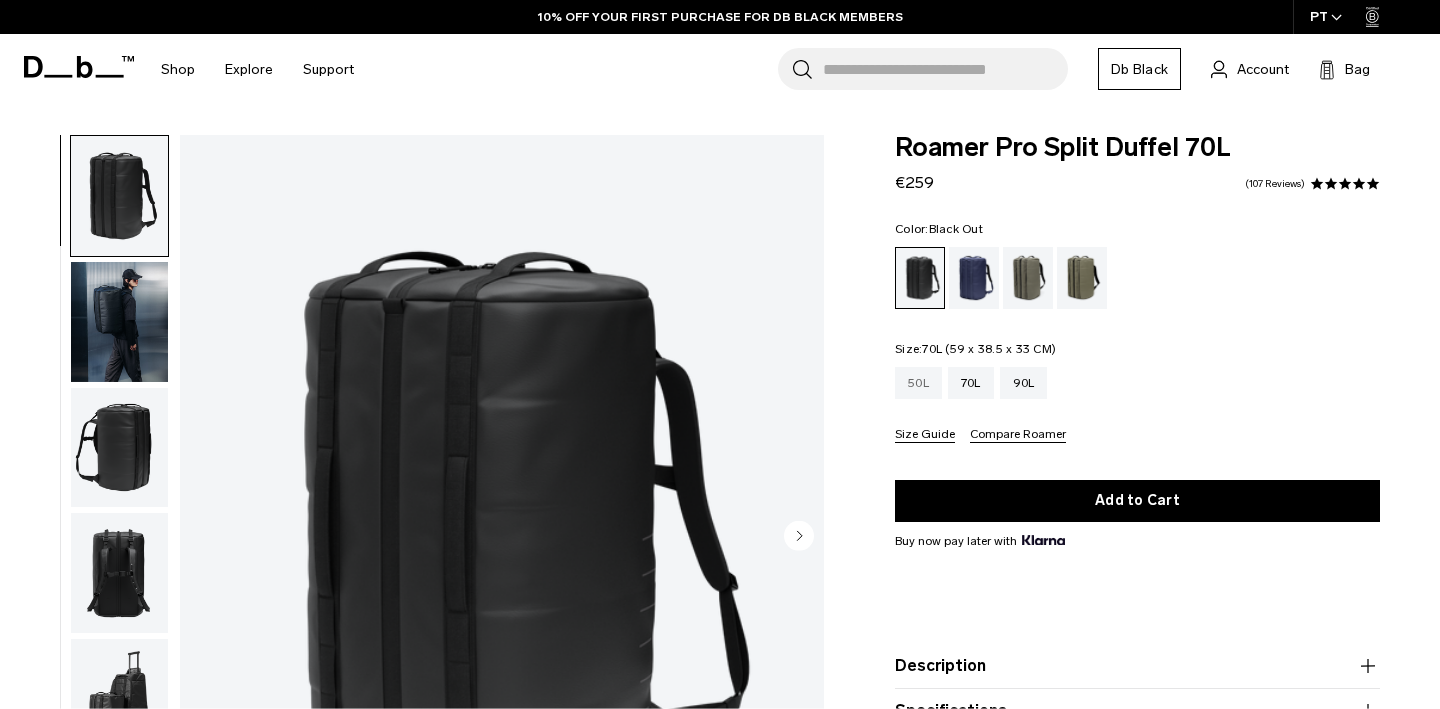 scroll, scrollTop: 0, scrollLeft: 0, axis: both 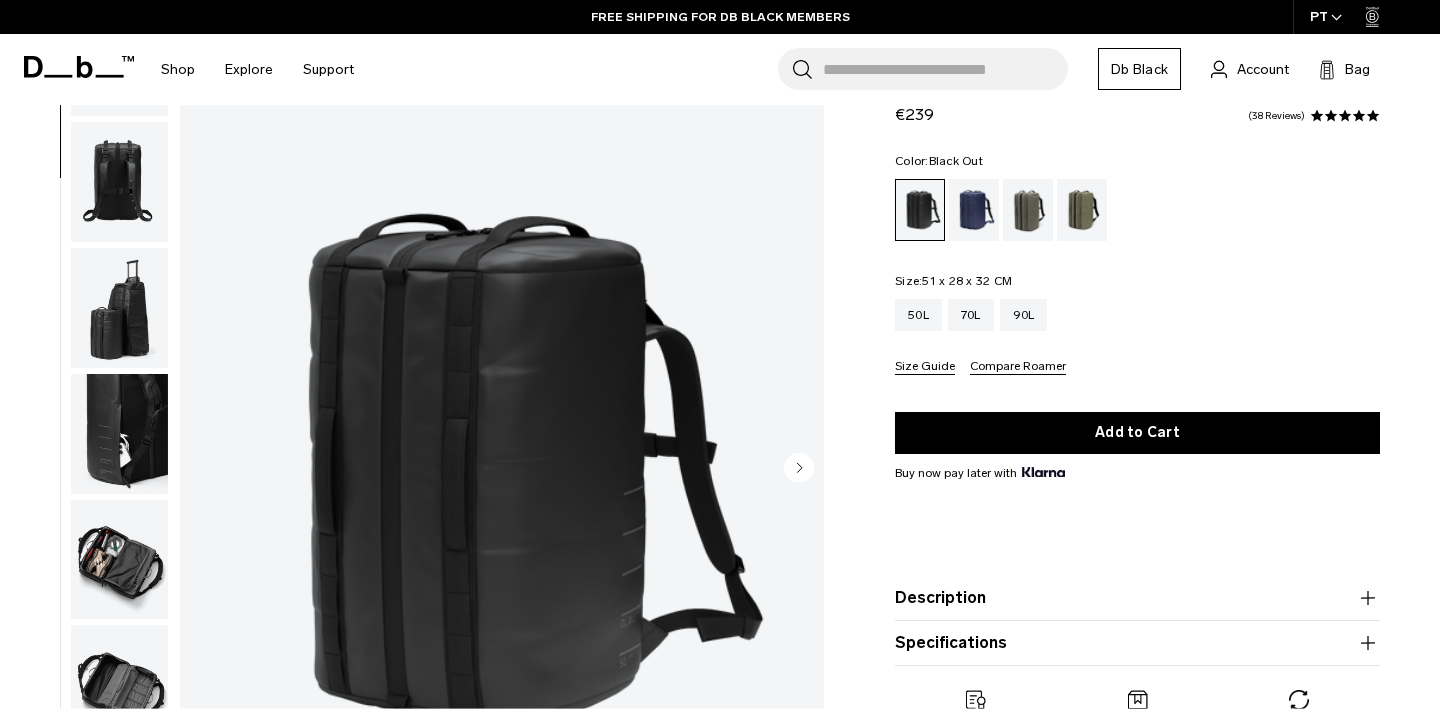click at bounding box center (119, 560) 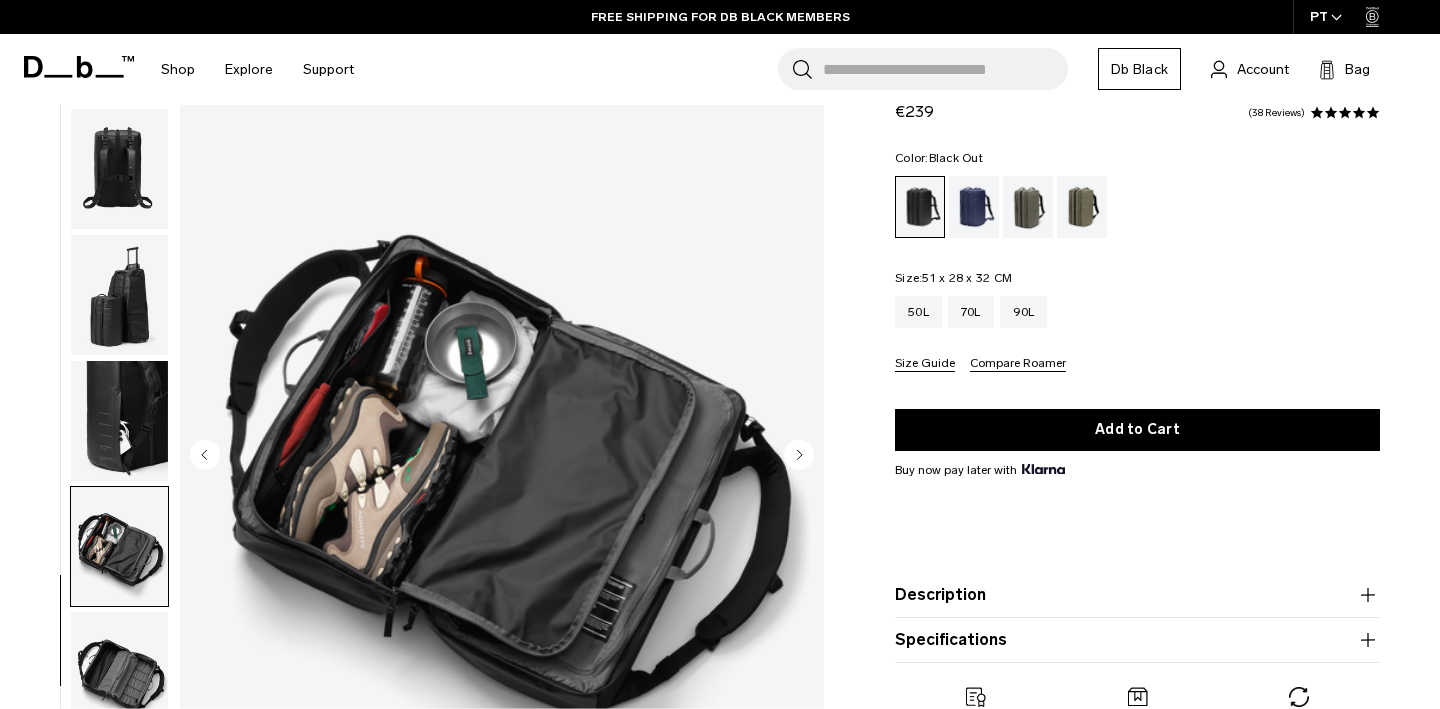 scroll, scrollTop: 90, scrollLeft: 0, axis: vertical 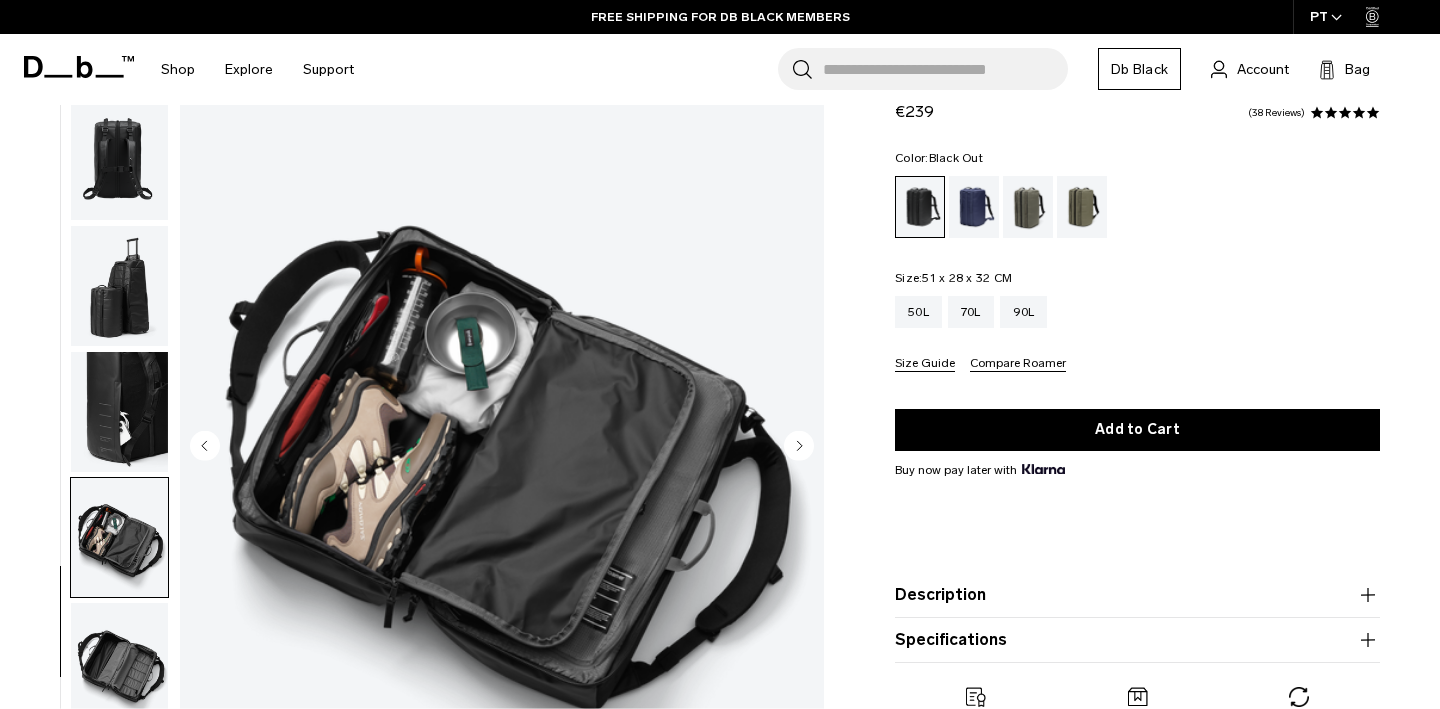 click at bounding box center (119, 663) 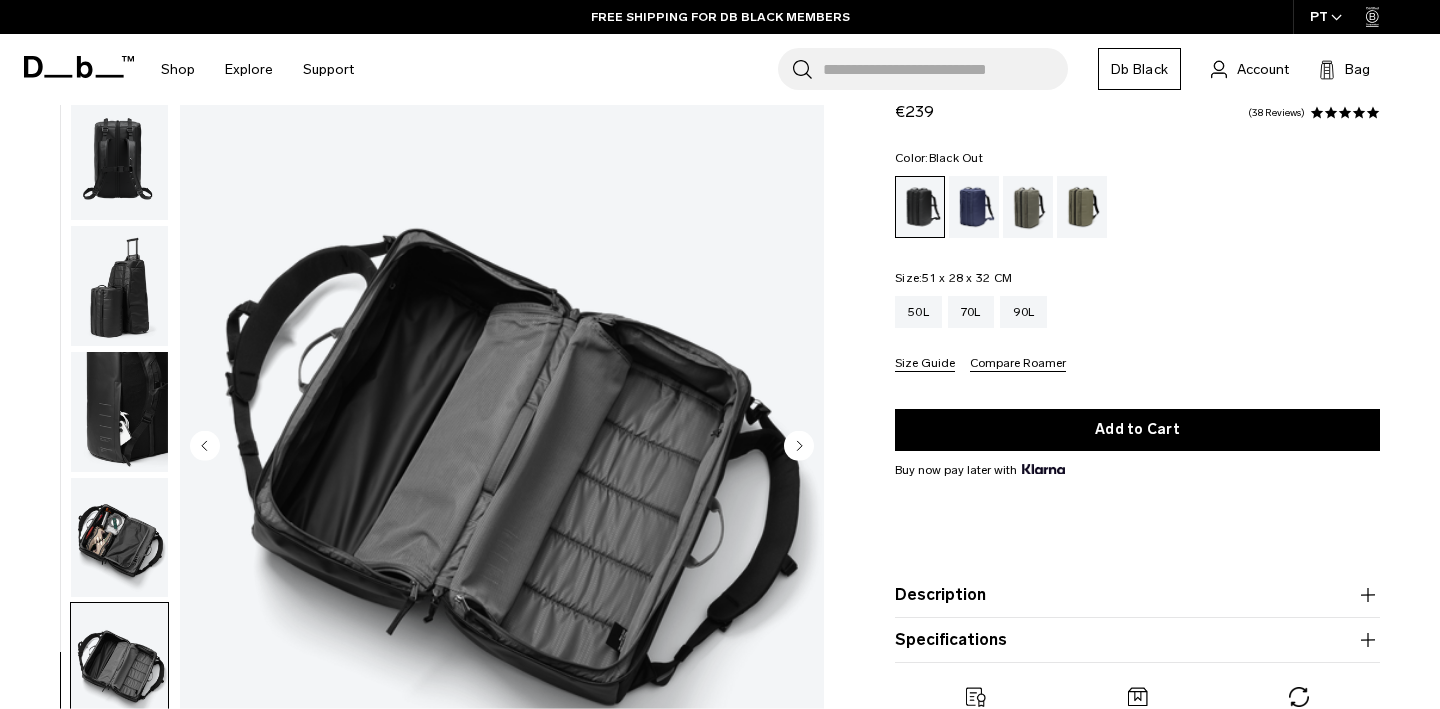 click at bounding box center [119, 286] 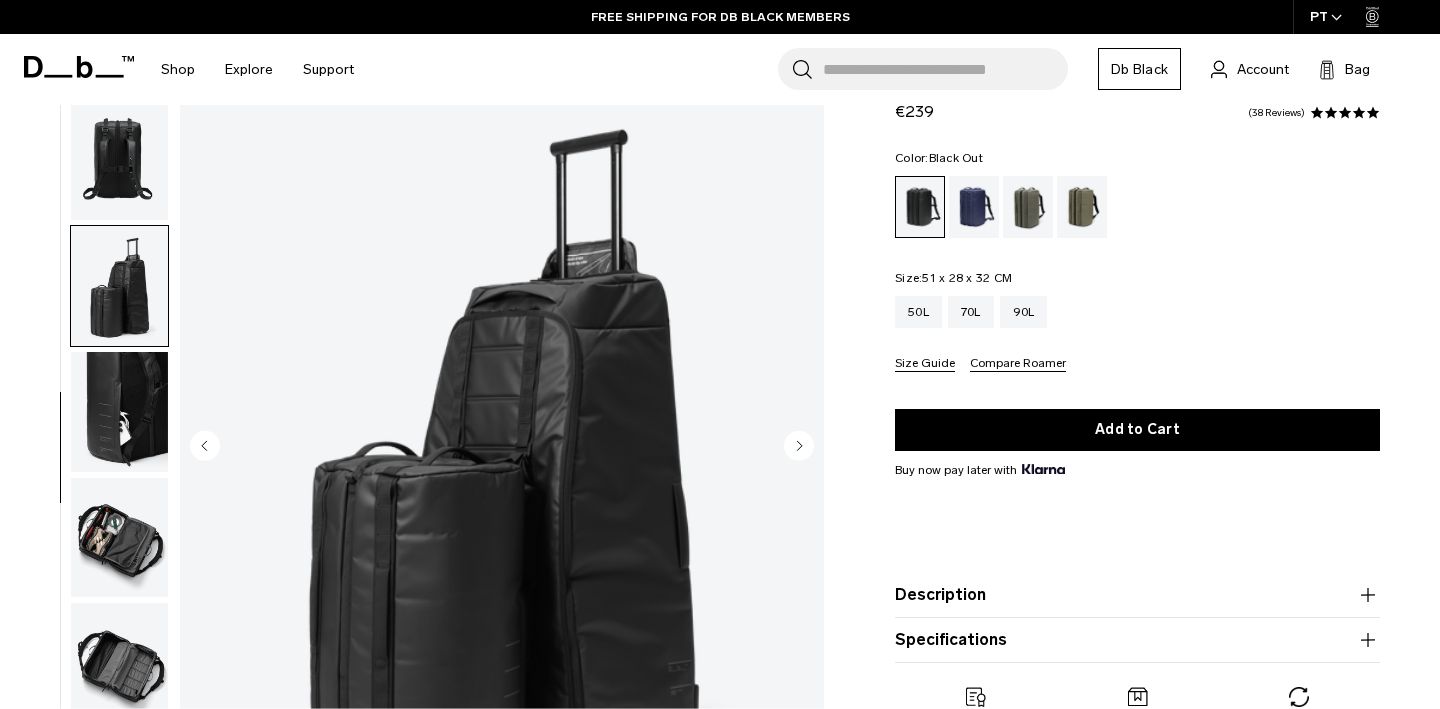 click at bounding box center (119, 286) 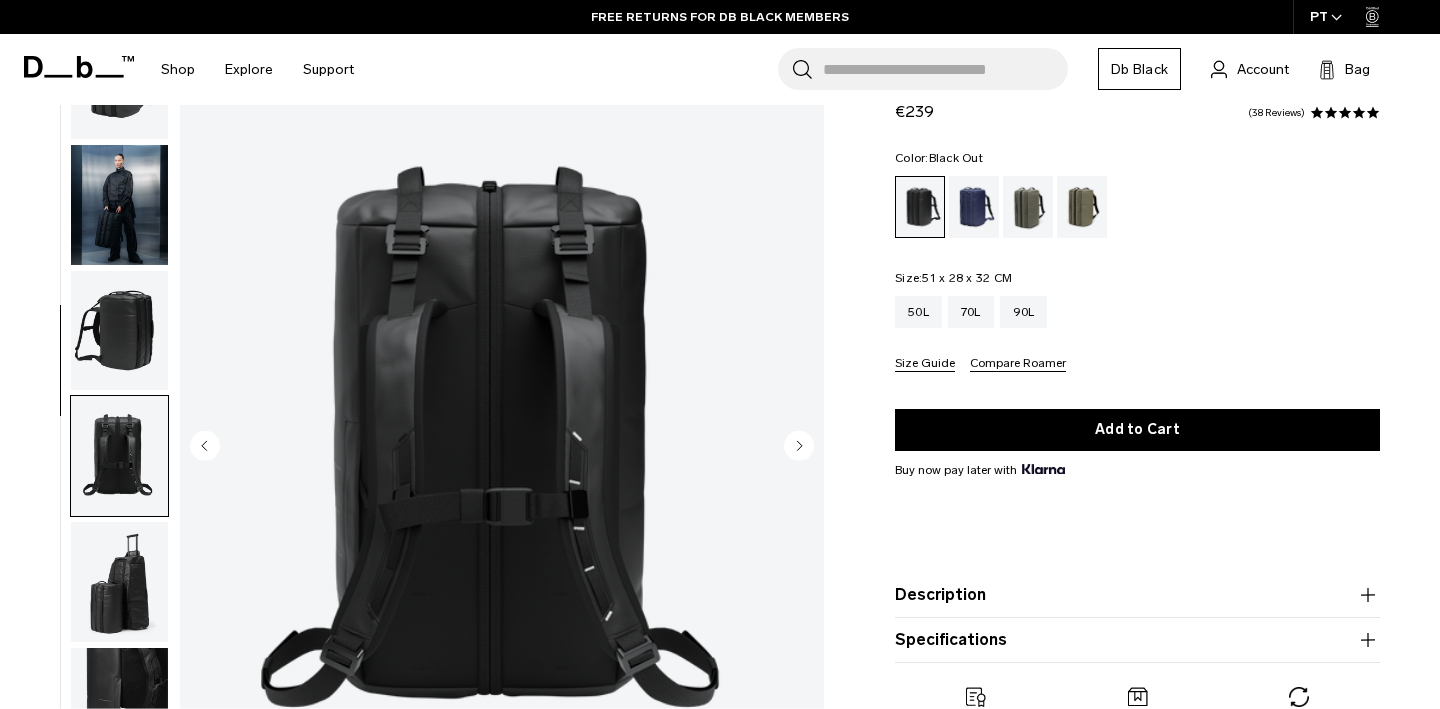 click at bounding box center [119, 205] 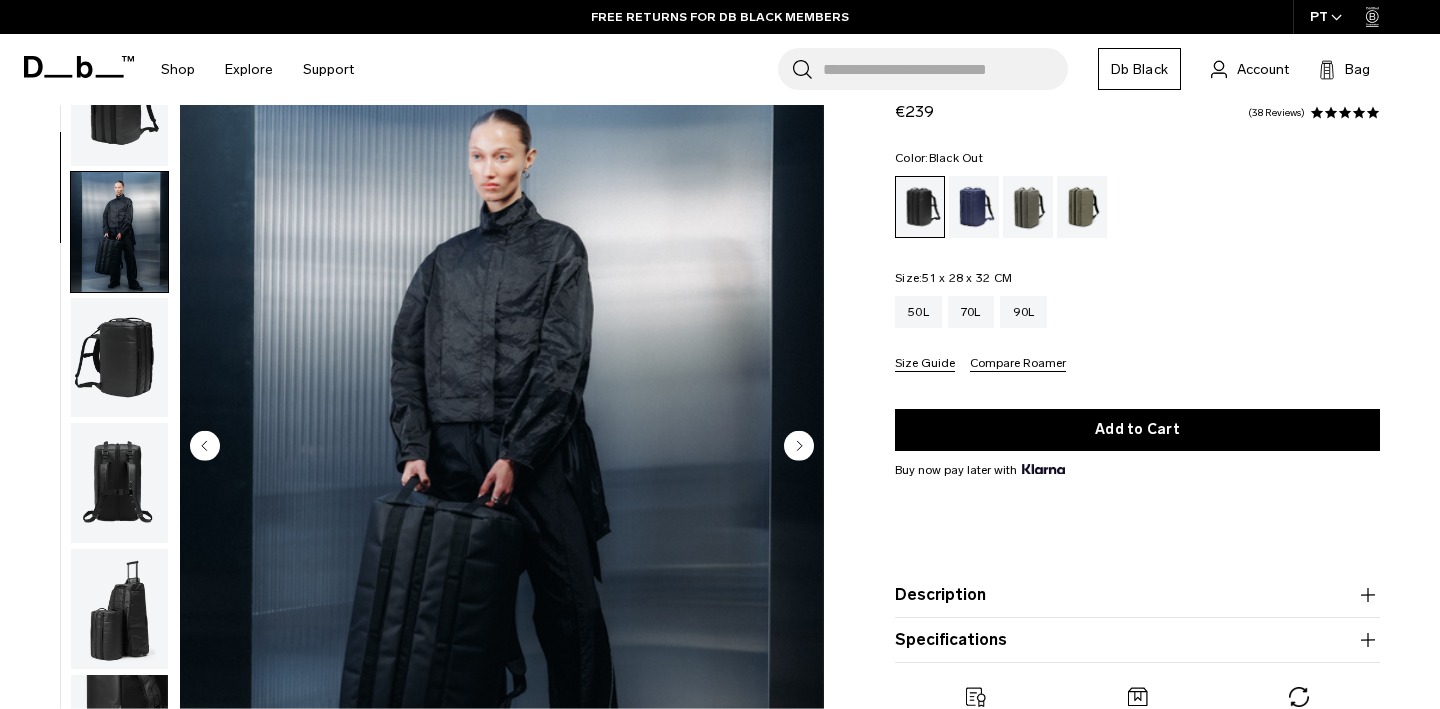 scroll, scrollTop: -1, scrollLeft: 0, axis: vertical 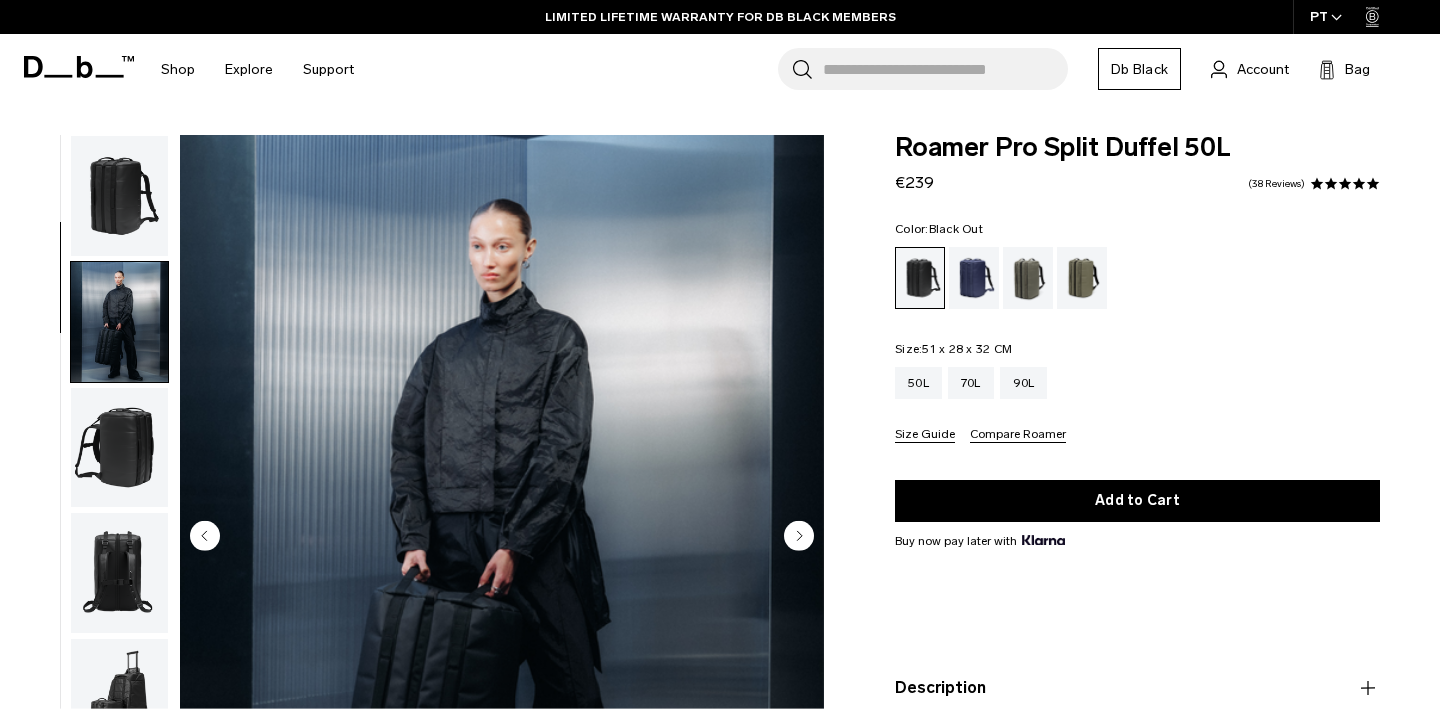 click at bounding box center (119, 196) 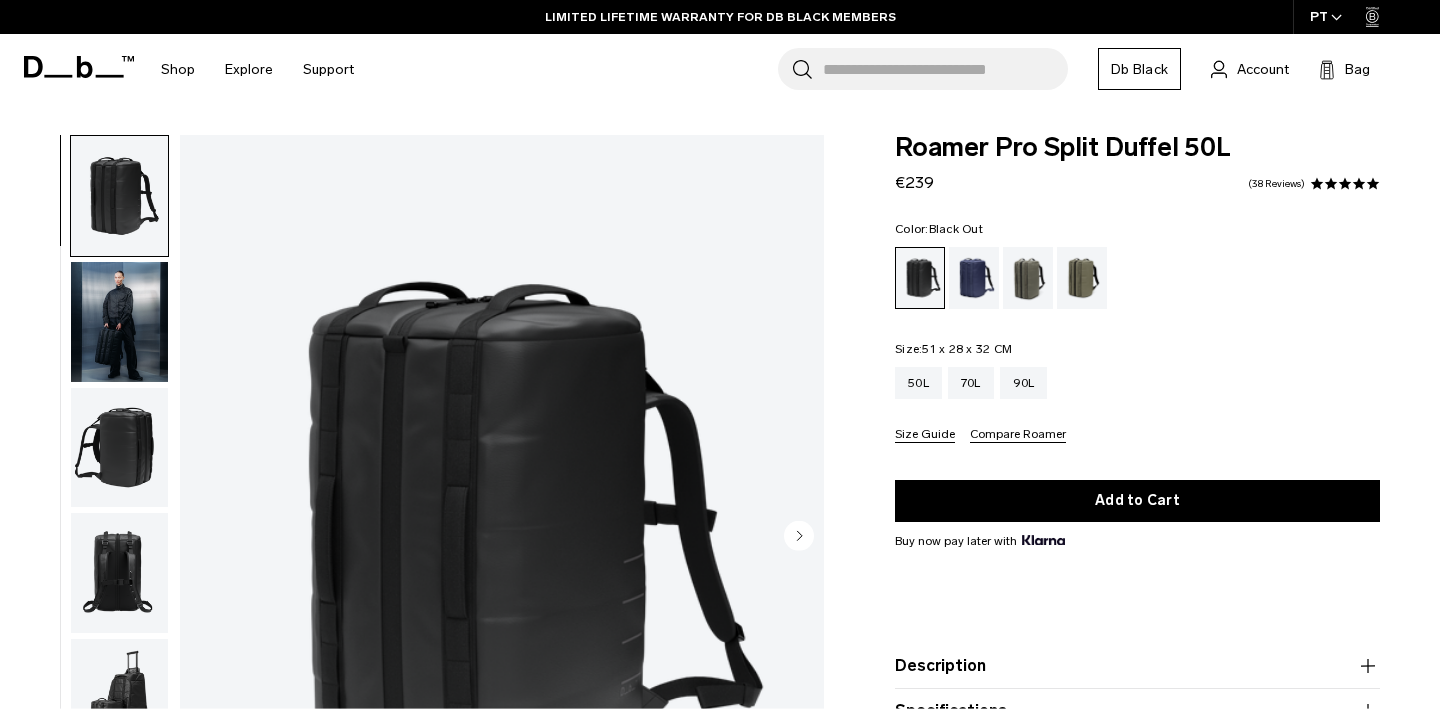 click at bounding box center [119, 322] 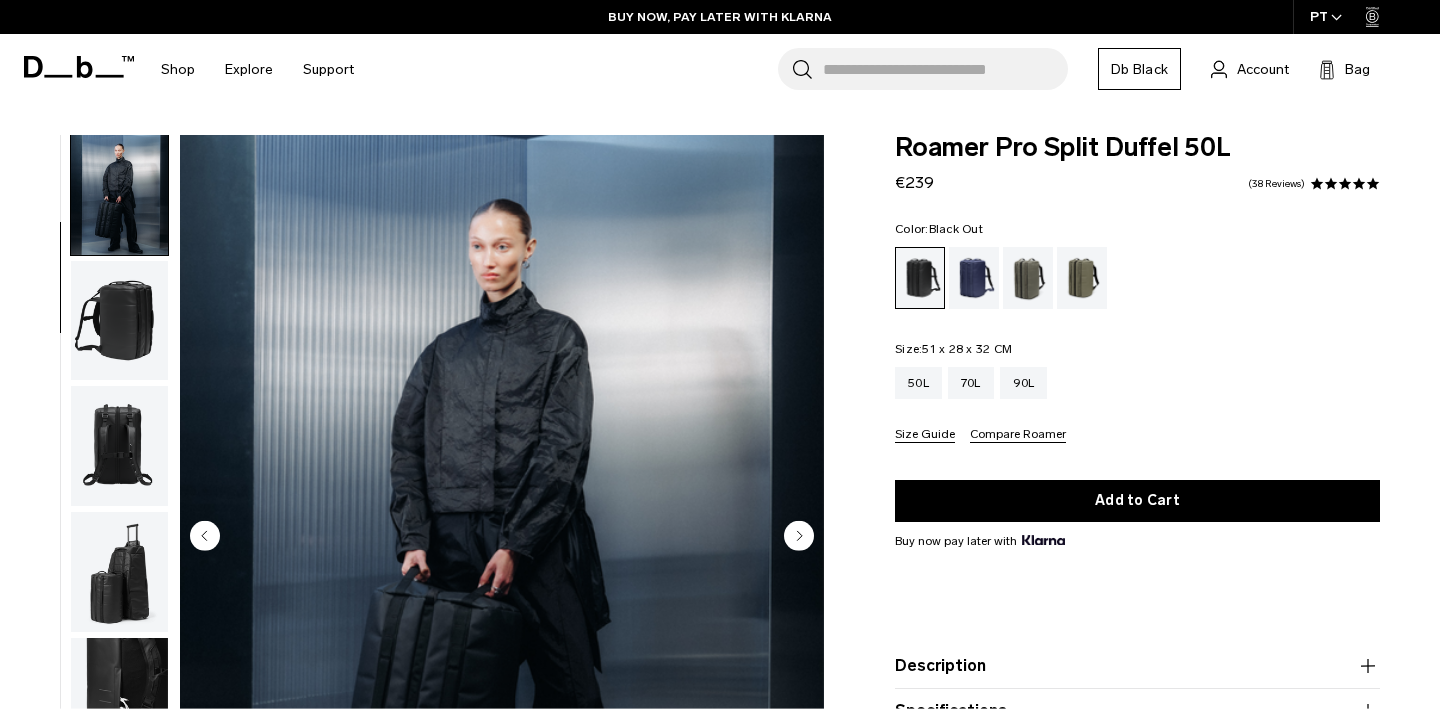 click at bounding box center (119, 321) 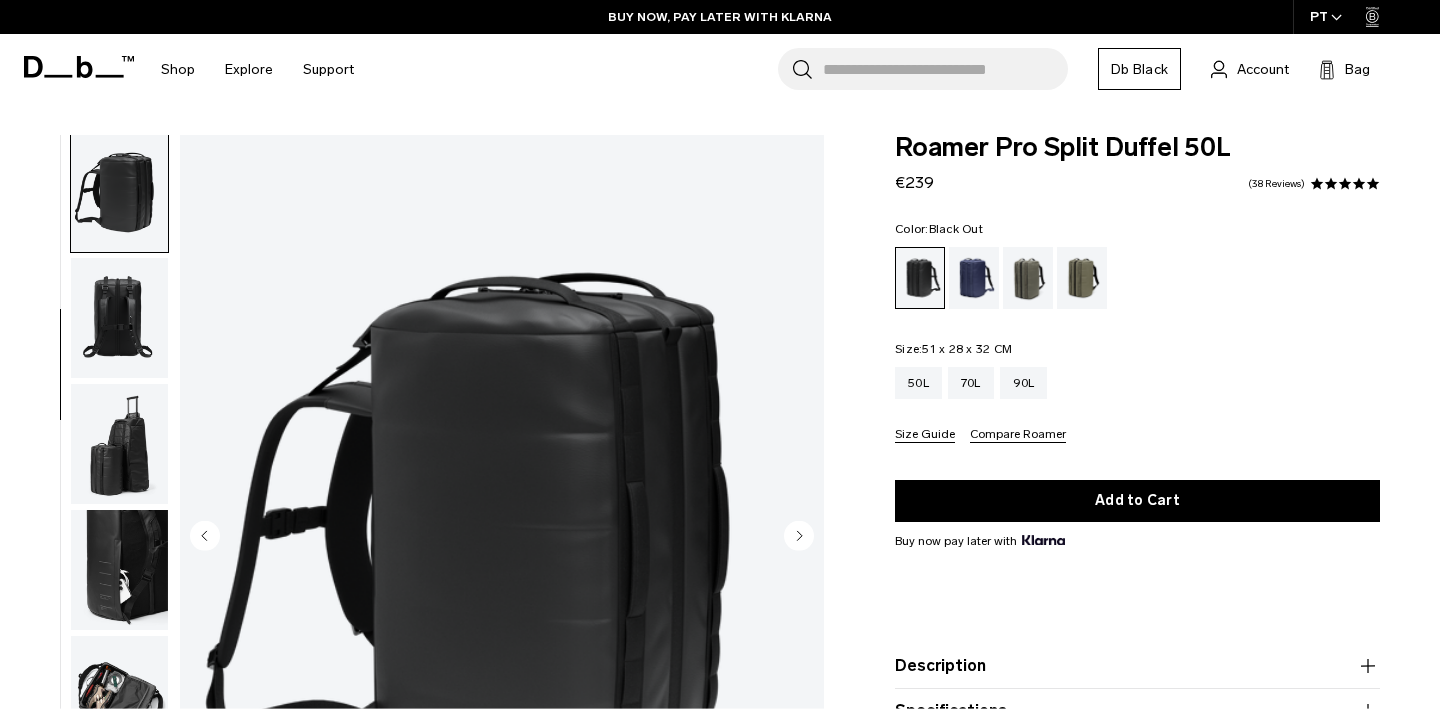 click at bounding box center [119, 318] 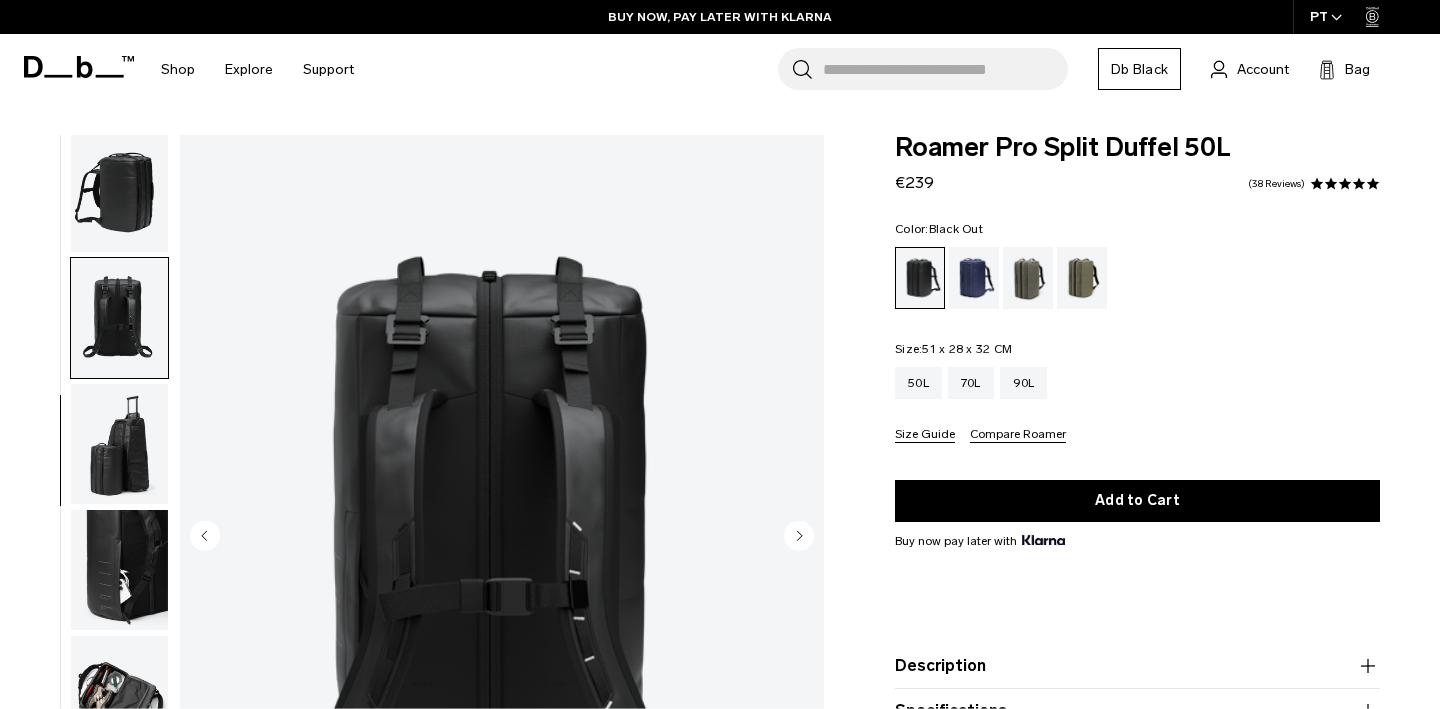 scroll, scrollTop: 336, scrollLeft: 0, axis: vertical 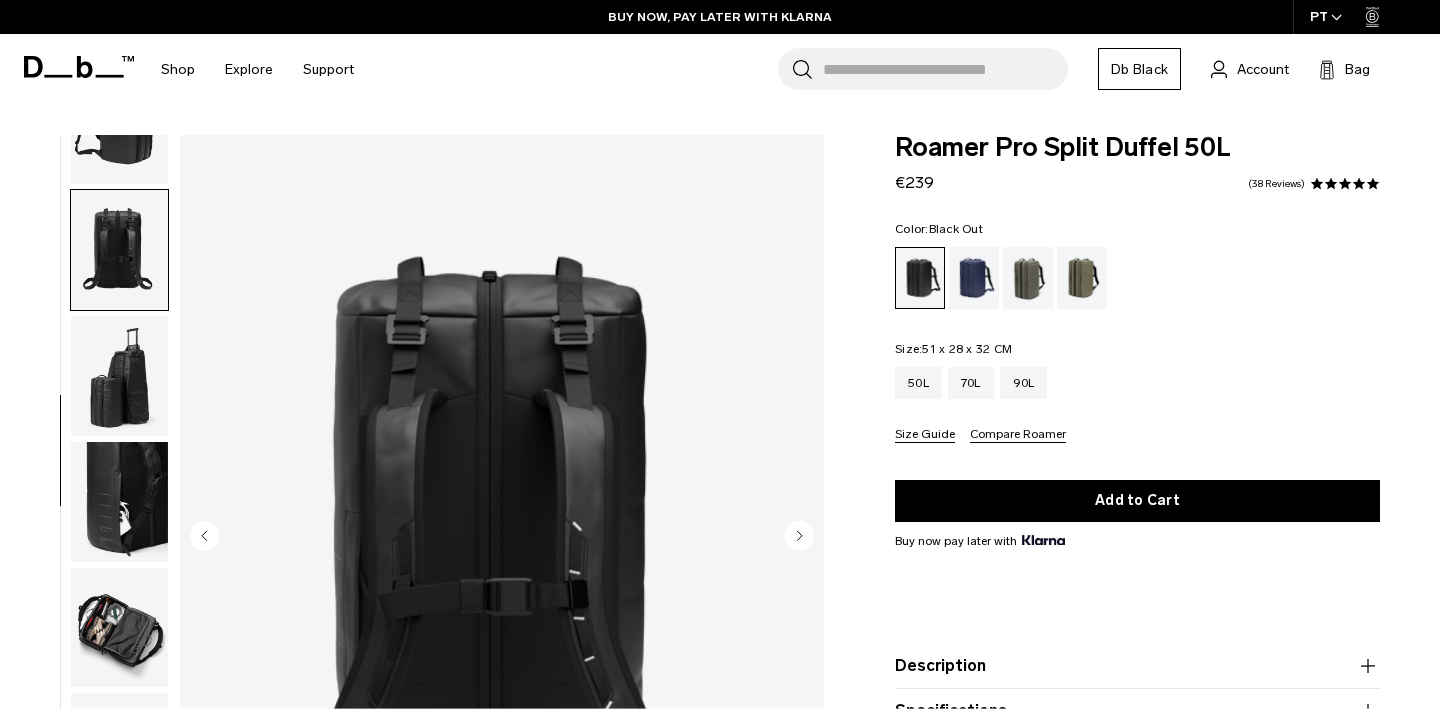 click at bounding box center [119, 376] 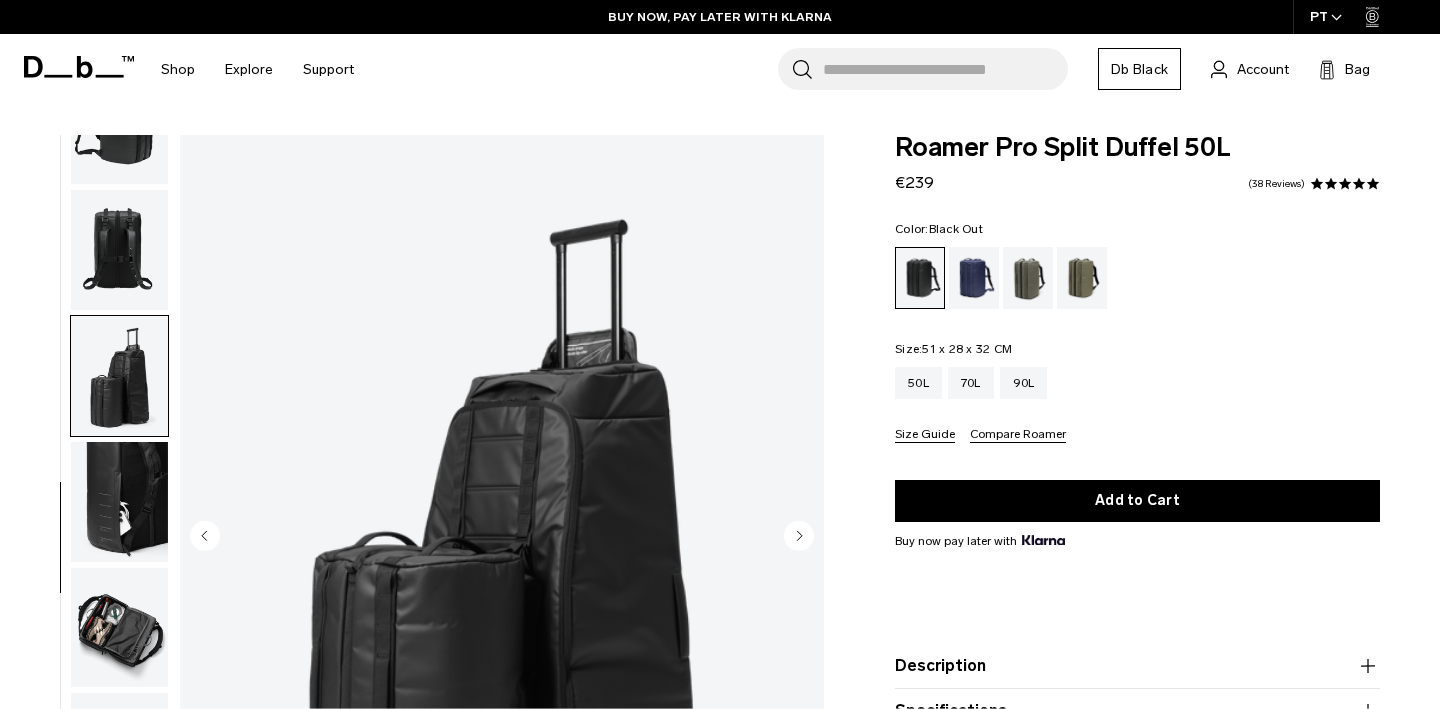 click at bounding box center (119, 502) 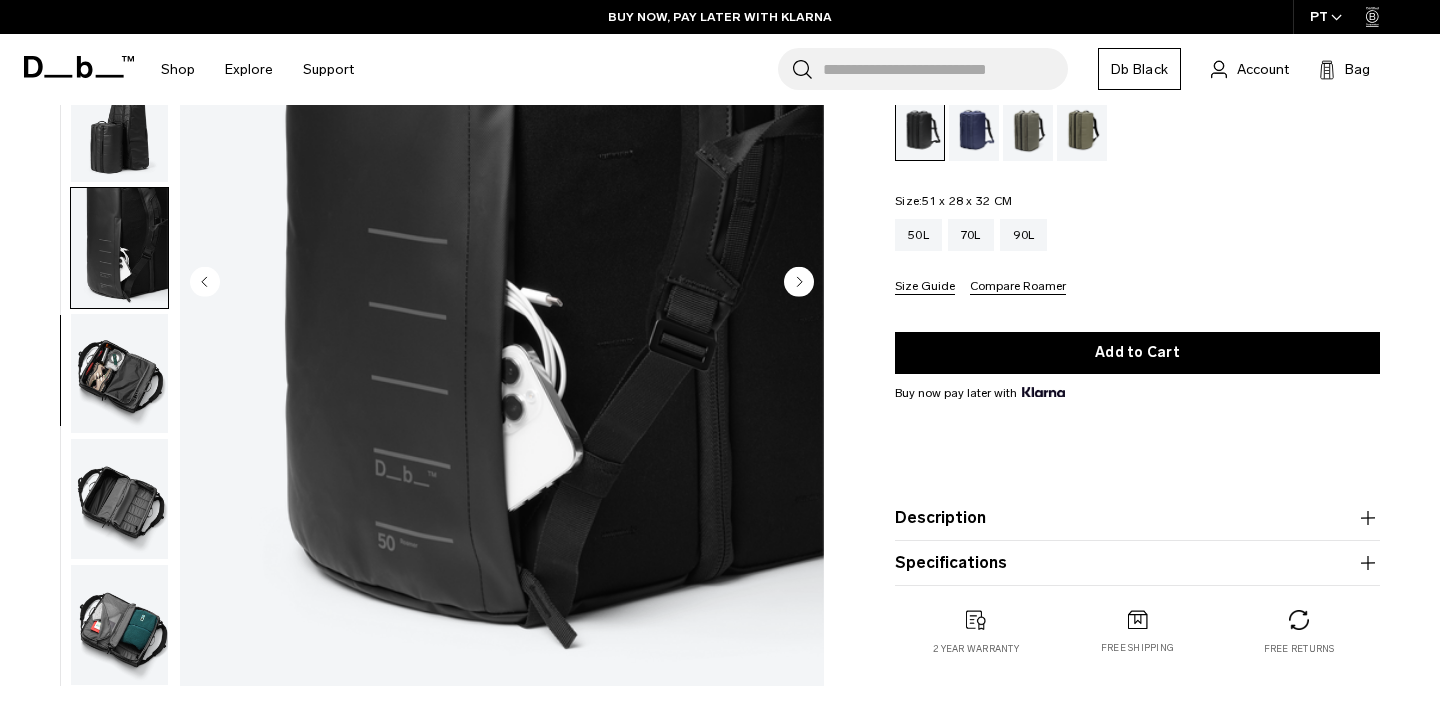 scroll, scrollTop: 366, scrollLeft: 0, axis: vertical 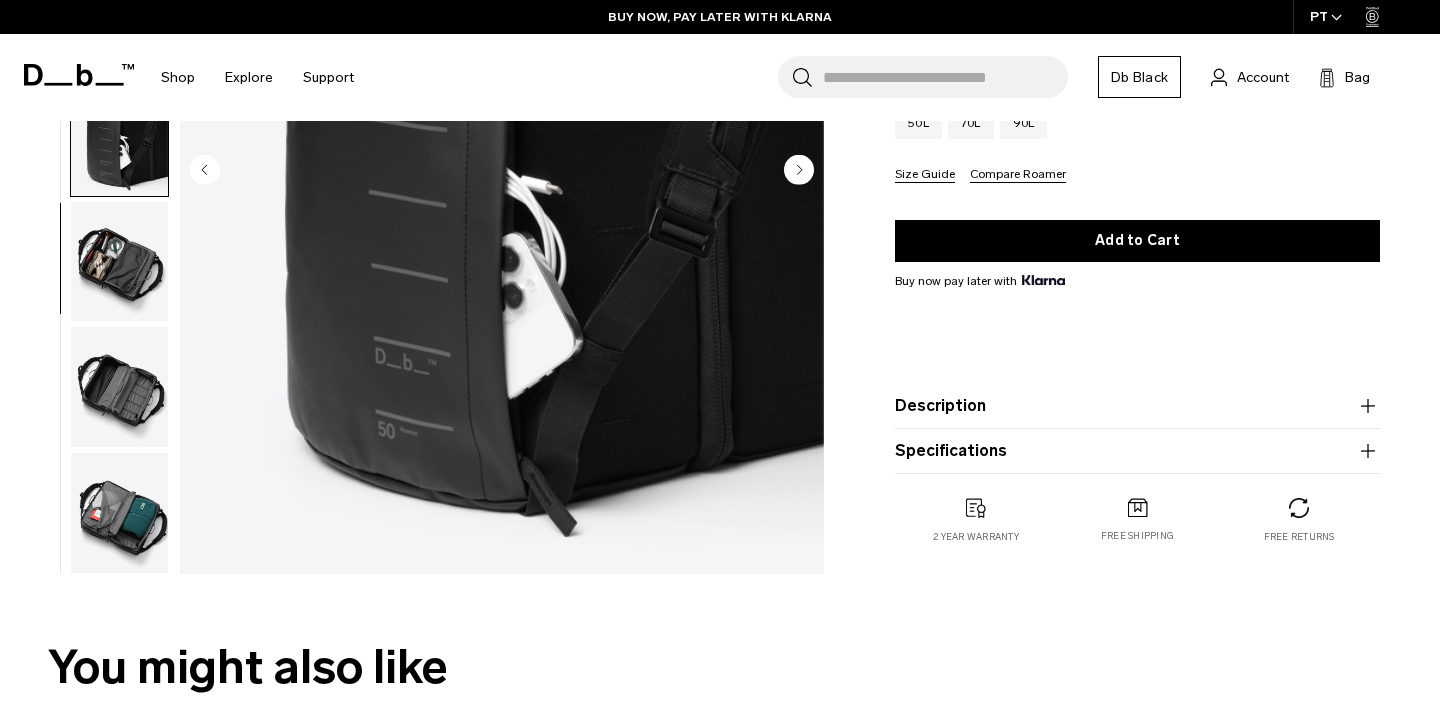 click at bounding box center (119, 387) 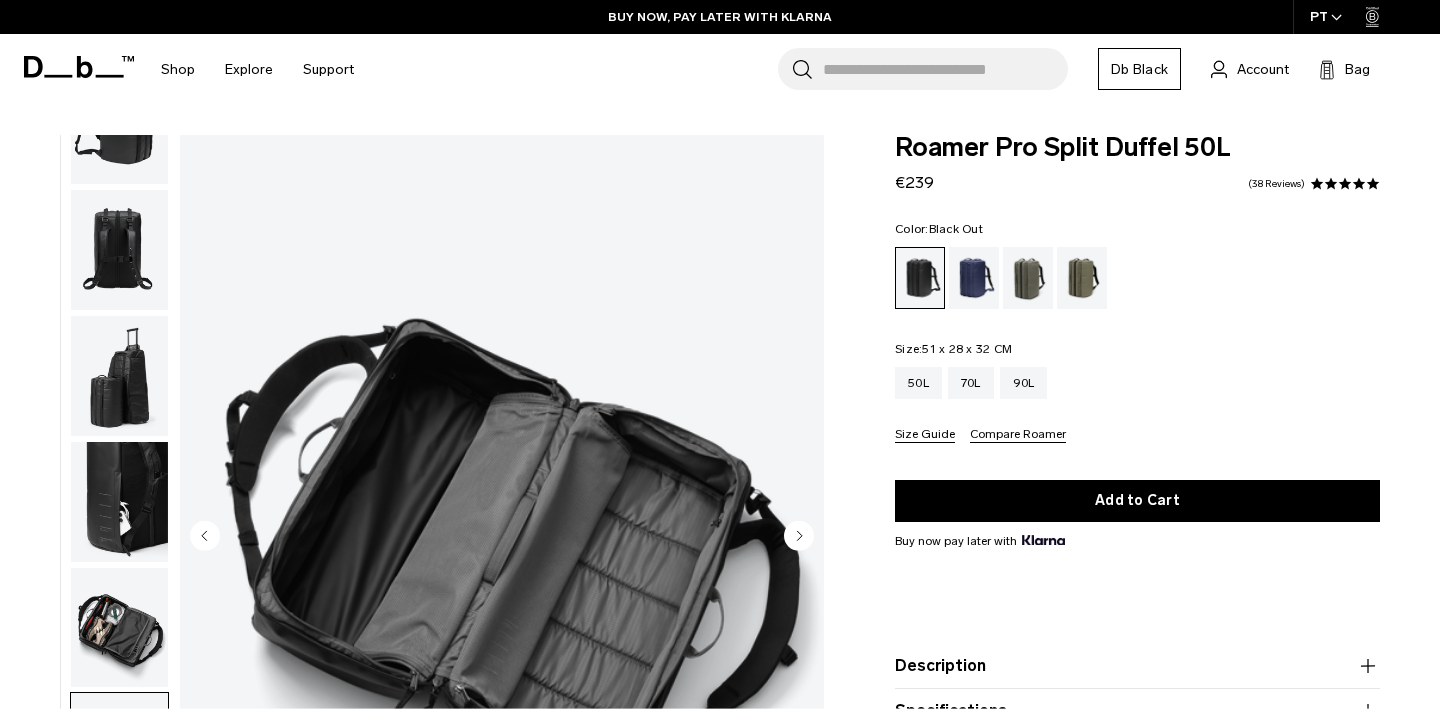 scroll, scrollTop: 0, scrollLeft: 0, axis: both 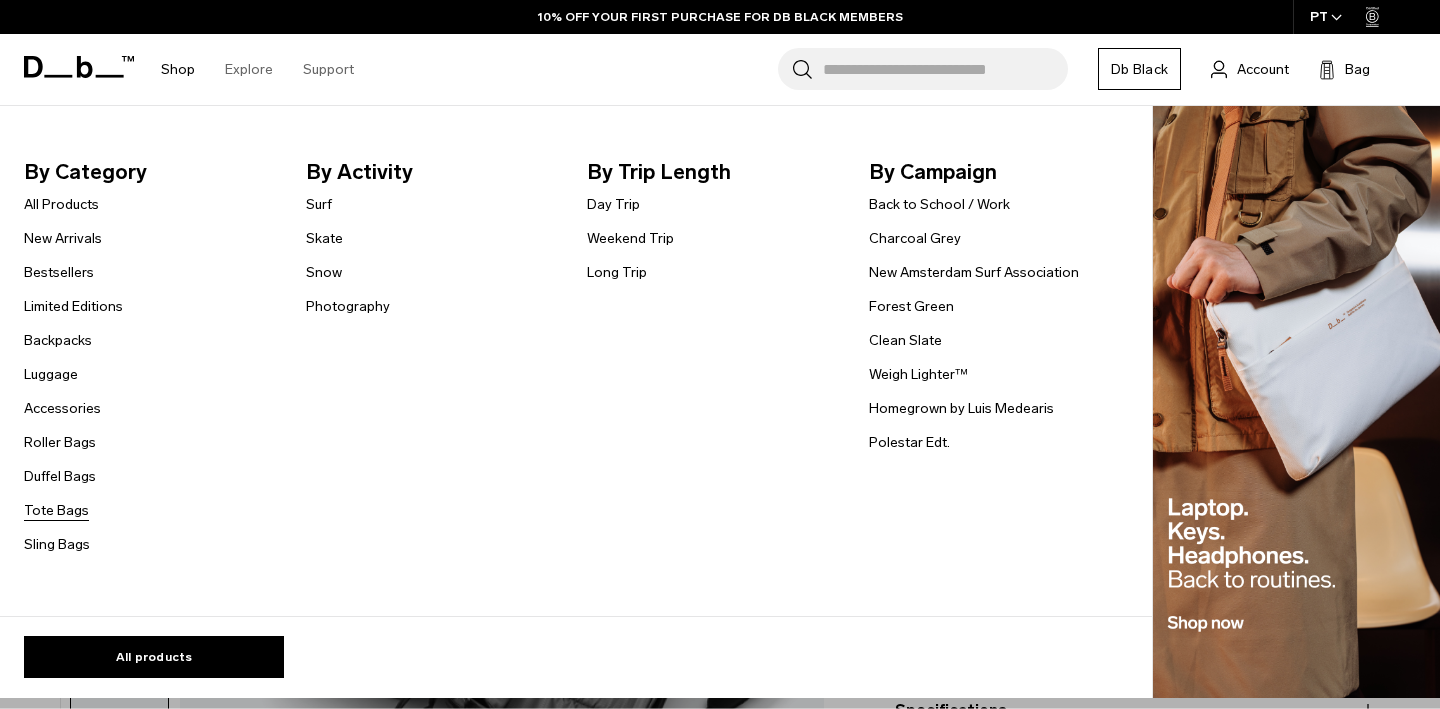 click on "Tote Bags" at bounding box center [56, 510] 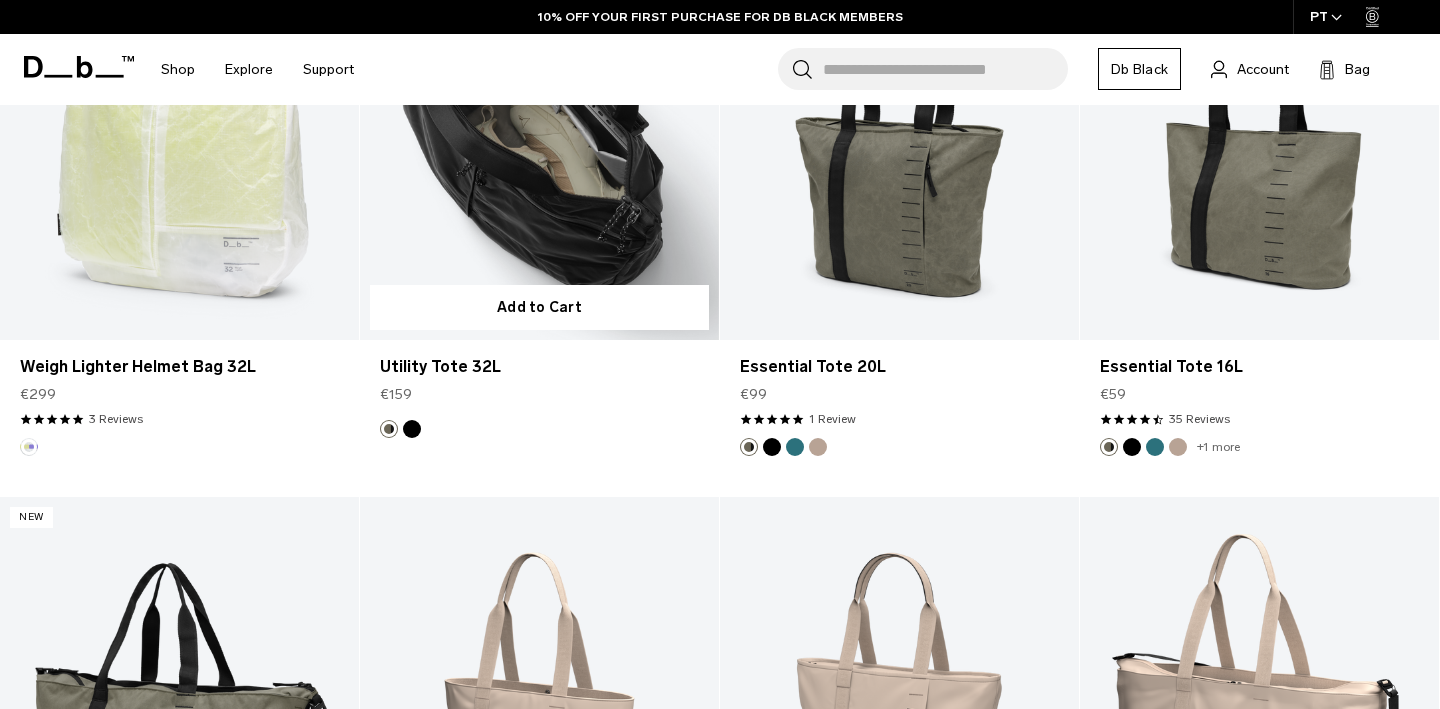 scroll, scrollTop: 1279, scrollLeft: 0, axis: vertical 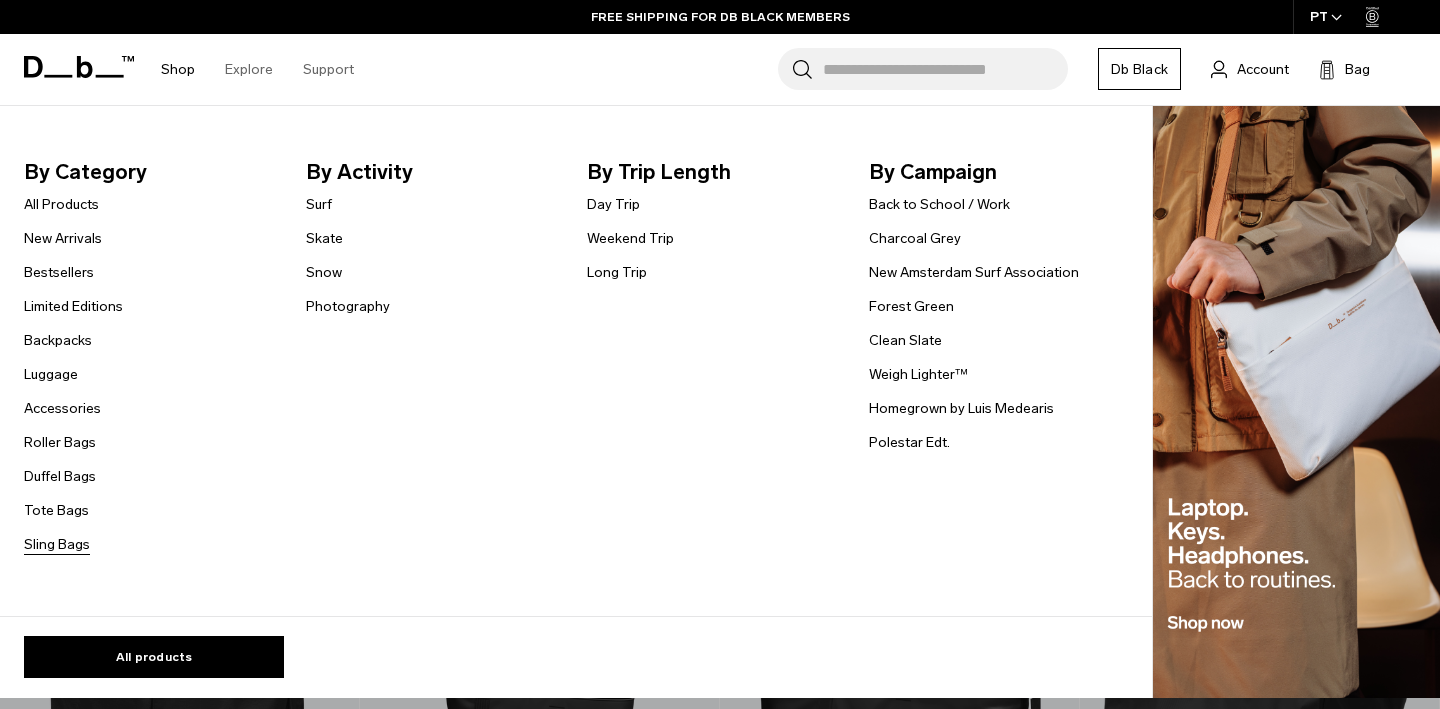 click on "Sling Bags" at bounding box center [57, 544] 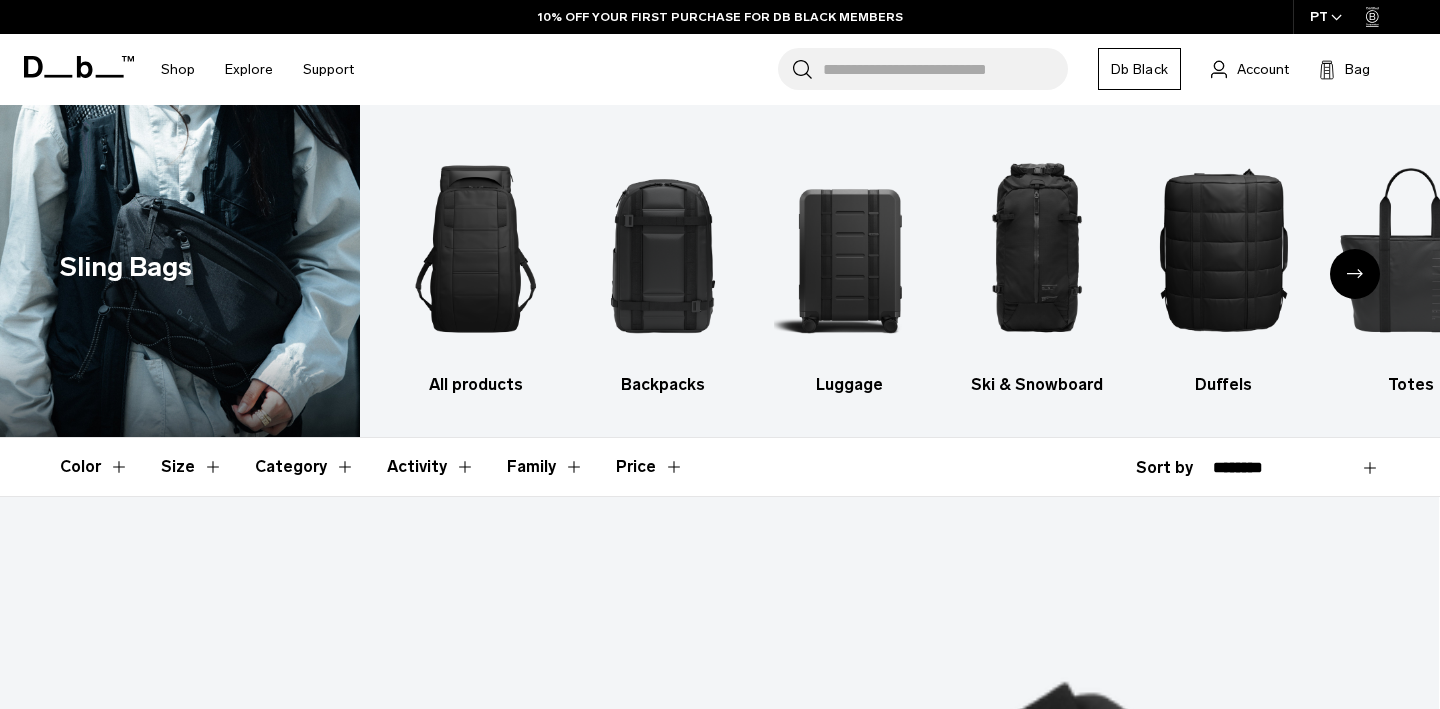 scroll, scrollTop: 0, scrollLeft: 0, axis: both 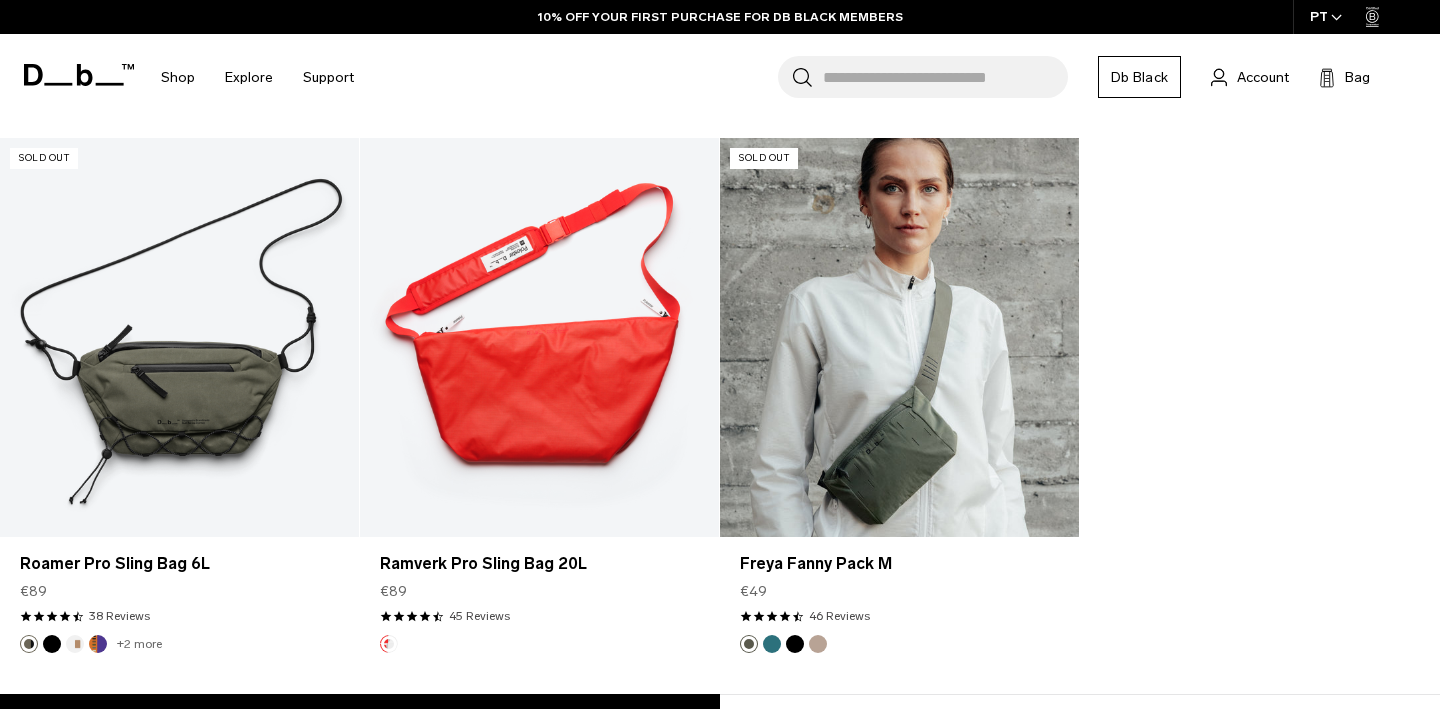 click at bounding box center [818, 644] 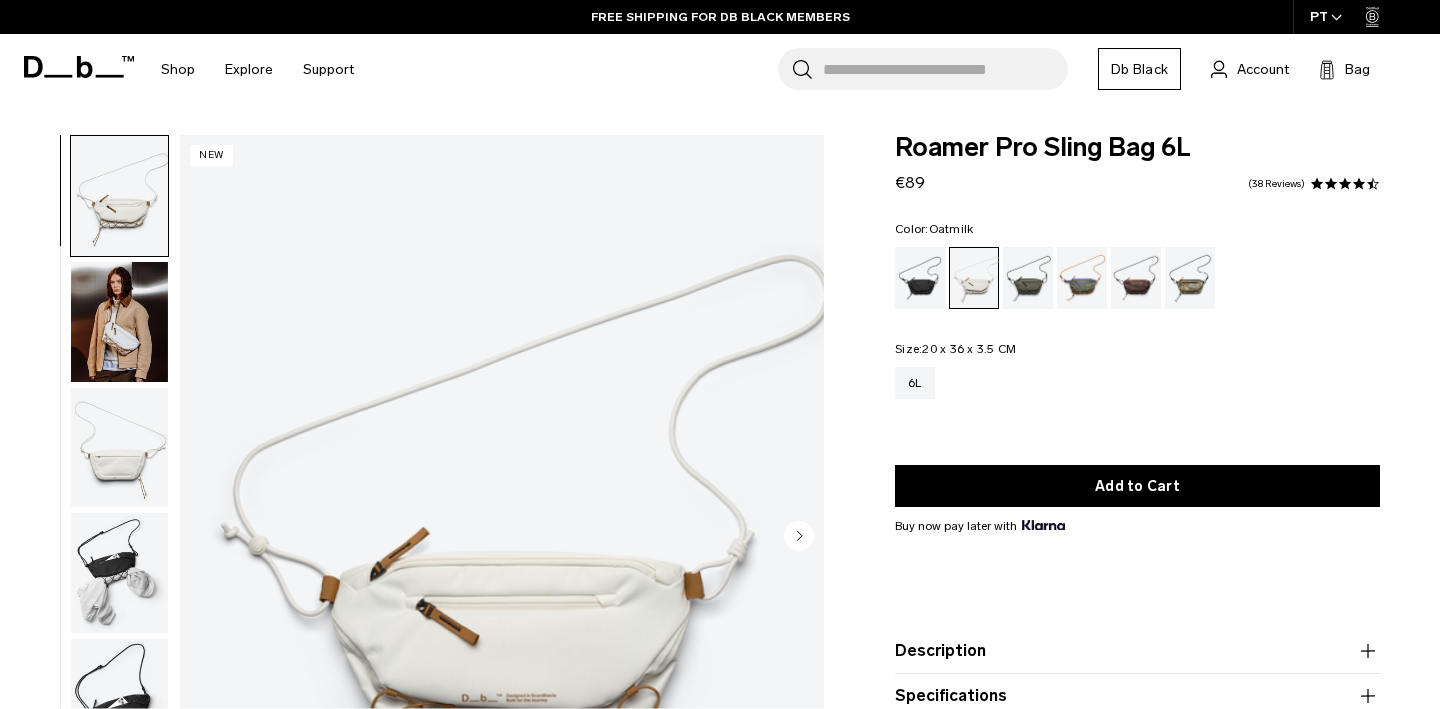 scroll, scrollTop: 0, scrollLeft: 0, axis: both 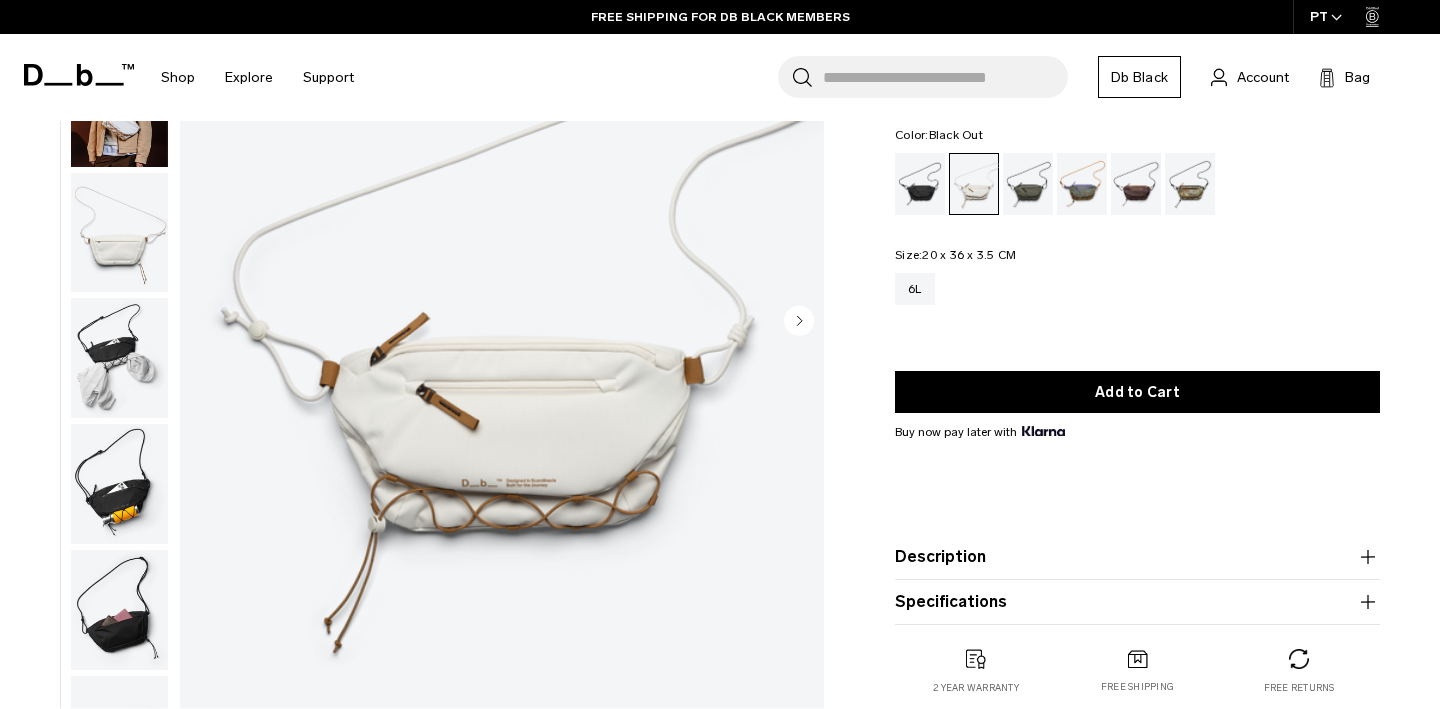 click at bounding box center (920, 184) 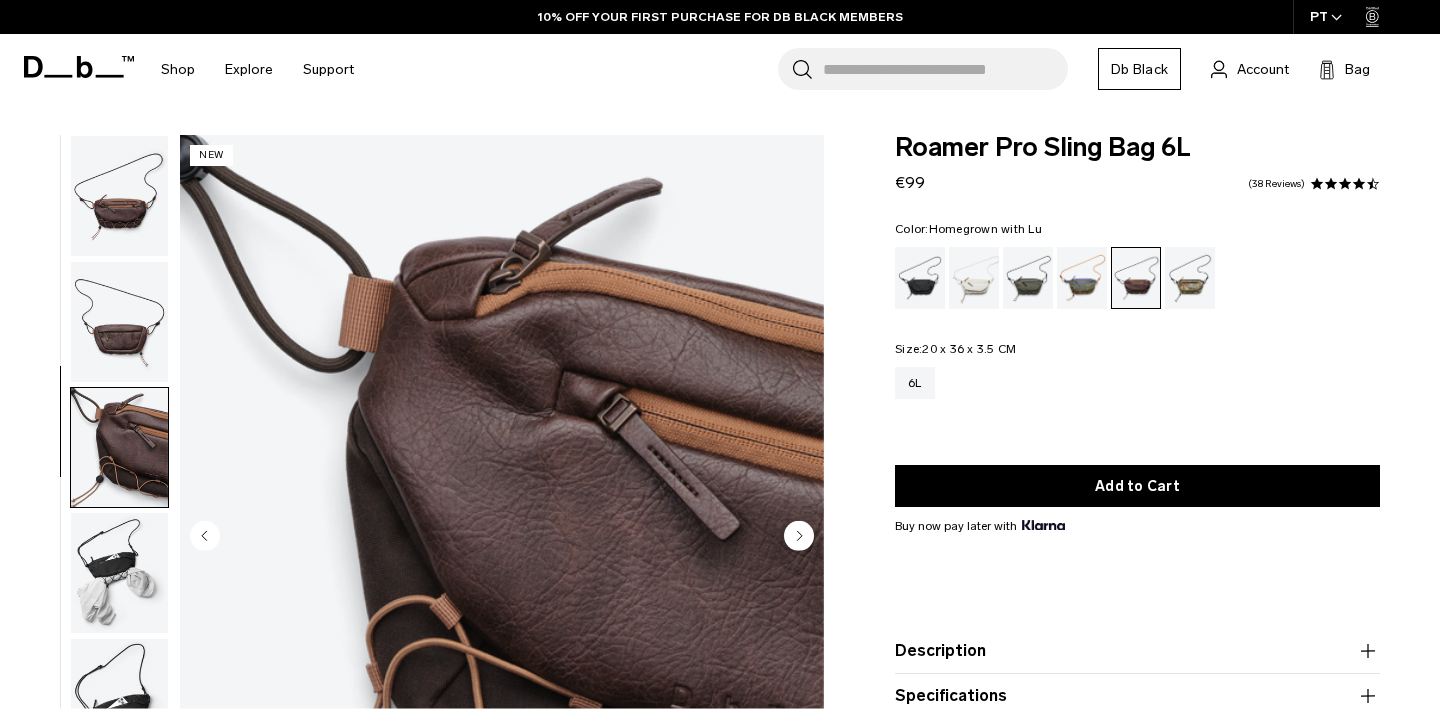 scroll, scrollTop: 0, scrollLeft: 0, axis: both 